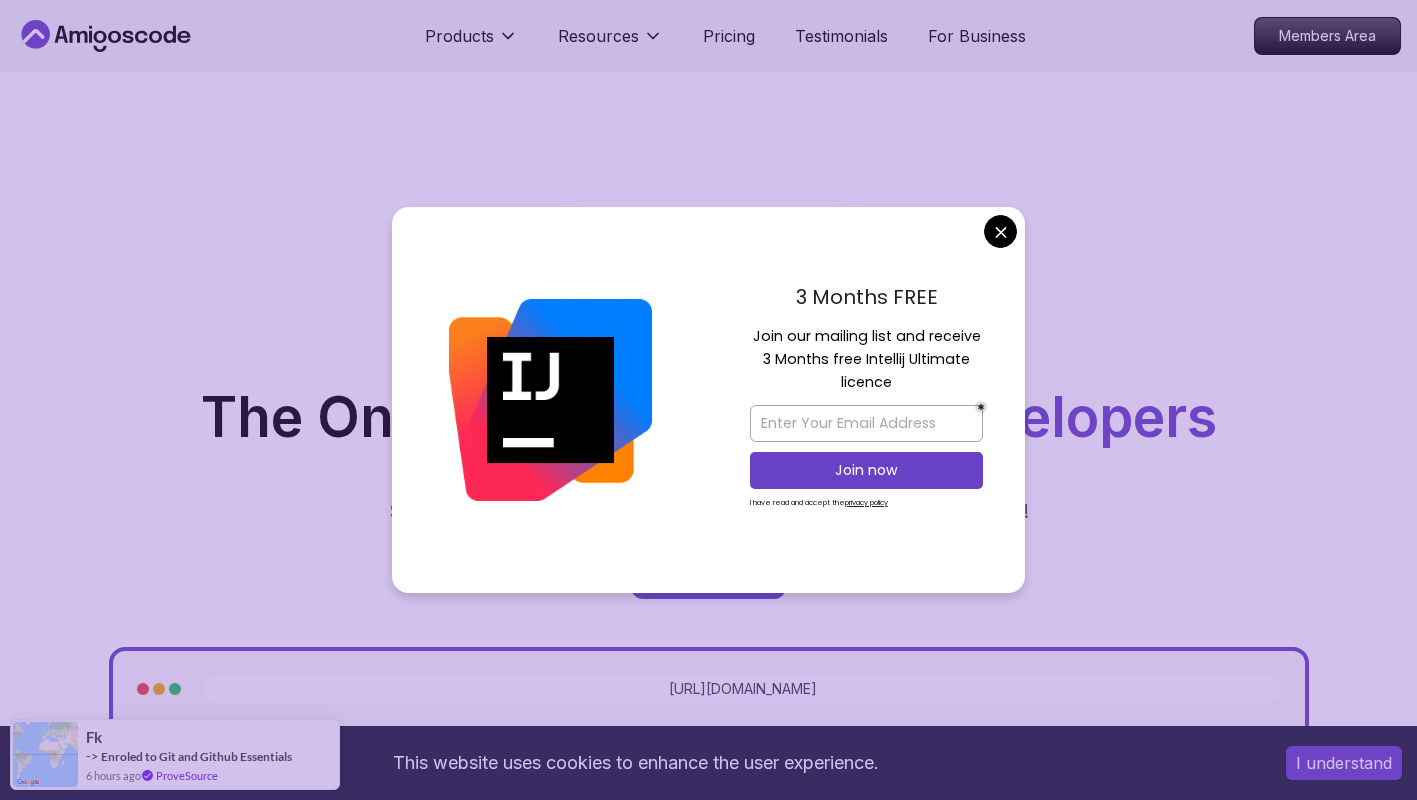 scroll, scrollTop: 0, scrollLeft: 0, axis: both 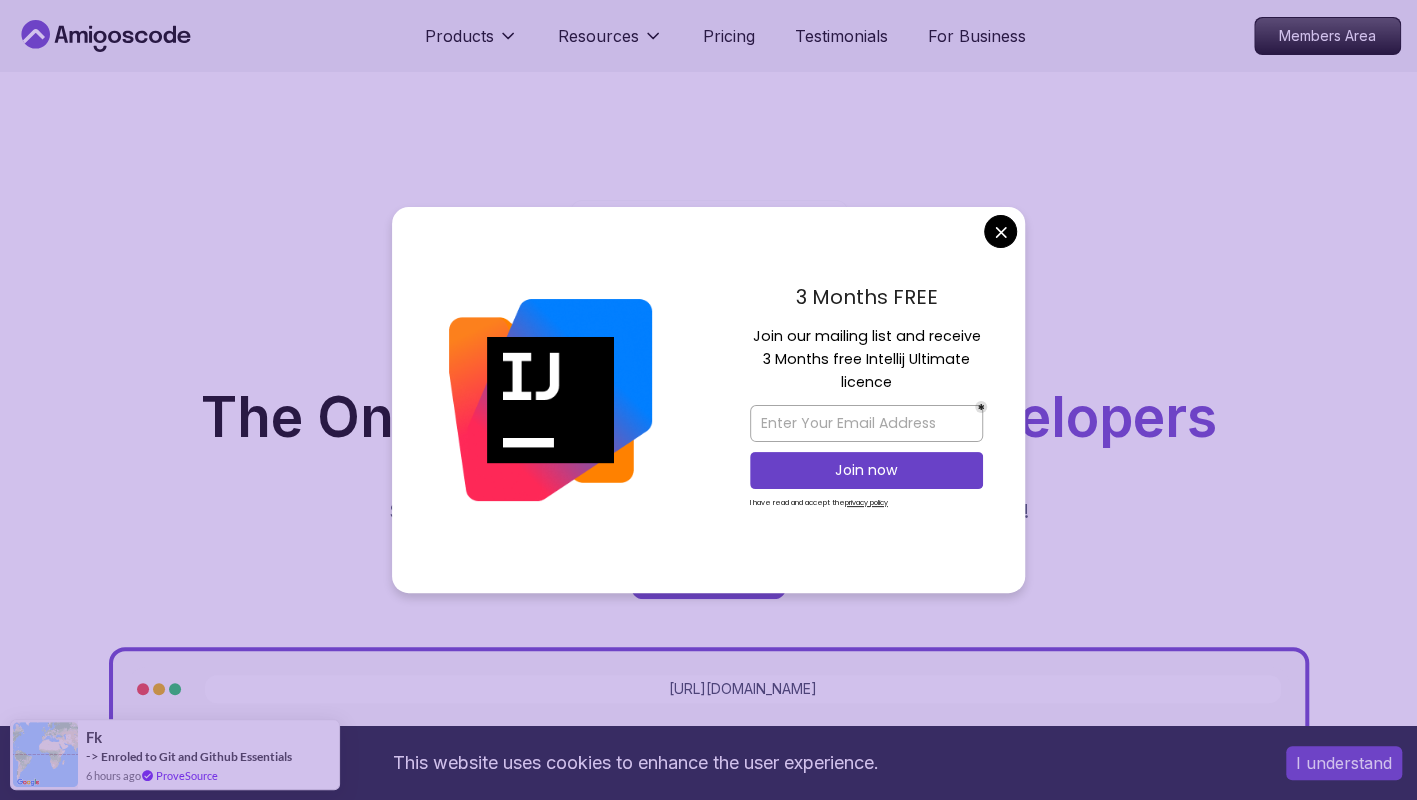 click at bounding box center (550, 400) 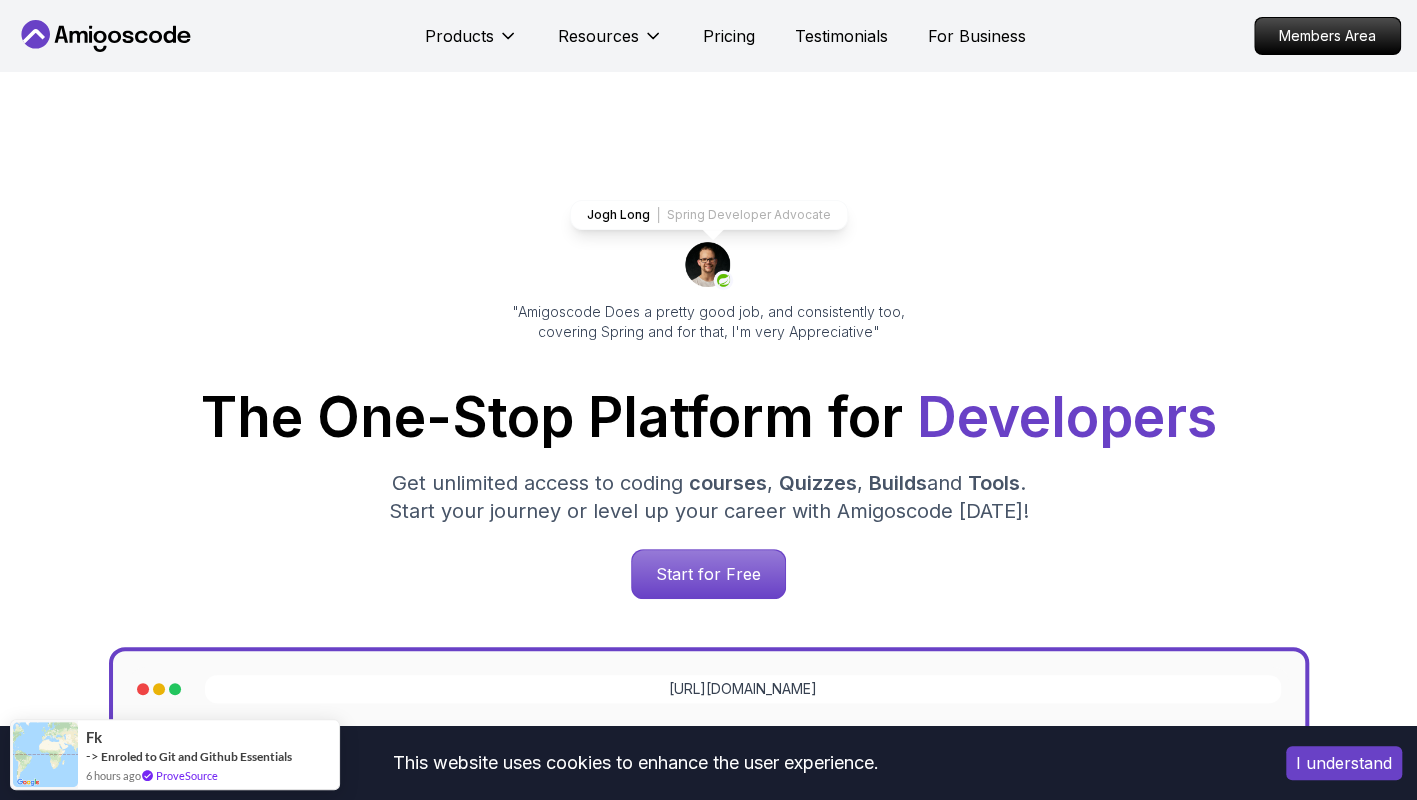 click on "This website uses cookies to enhance the user experience. I understand Products Resources Pricing Testimonials For Business Members Area Products Resources Pricing Testimonials For Business Members Area Jogh Long Spring Developer Advocate "Amigoscode Does a pretty good job, and consistently too, covering Spring and for that, I'm very Appreciative" The One-Stop Platform for   Developers Get unlimited access to coding   courses ,   Quizzes ,   Builds  and   Tools . Start your journey or level up your career with Amigoscode today! Start for Free https://amigoscode.com/dashboard OUR AMIGO STUDENTS WORK IN TOP COMPANIES Courses Builds Discover Amigoscode's Latest   Premium Courses! Get unlimited access to coding   courses ,   Quizzes ,   Builds  and   Tools . Start your journey or level up your career with Amigoscode today! Browse all  courses Advanced Spring Boot Pro Dive deep into Spring Boot with our advanced course, designed to take your skills from intermediate to expert level. NEW Spring Boot for Beginners" at bounding box center [708, 5860] 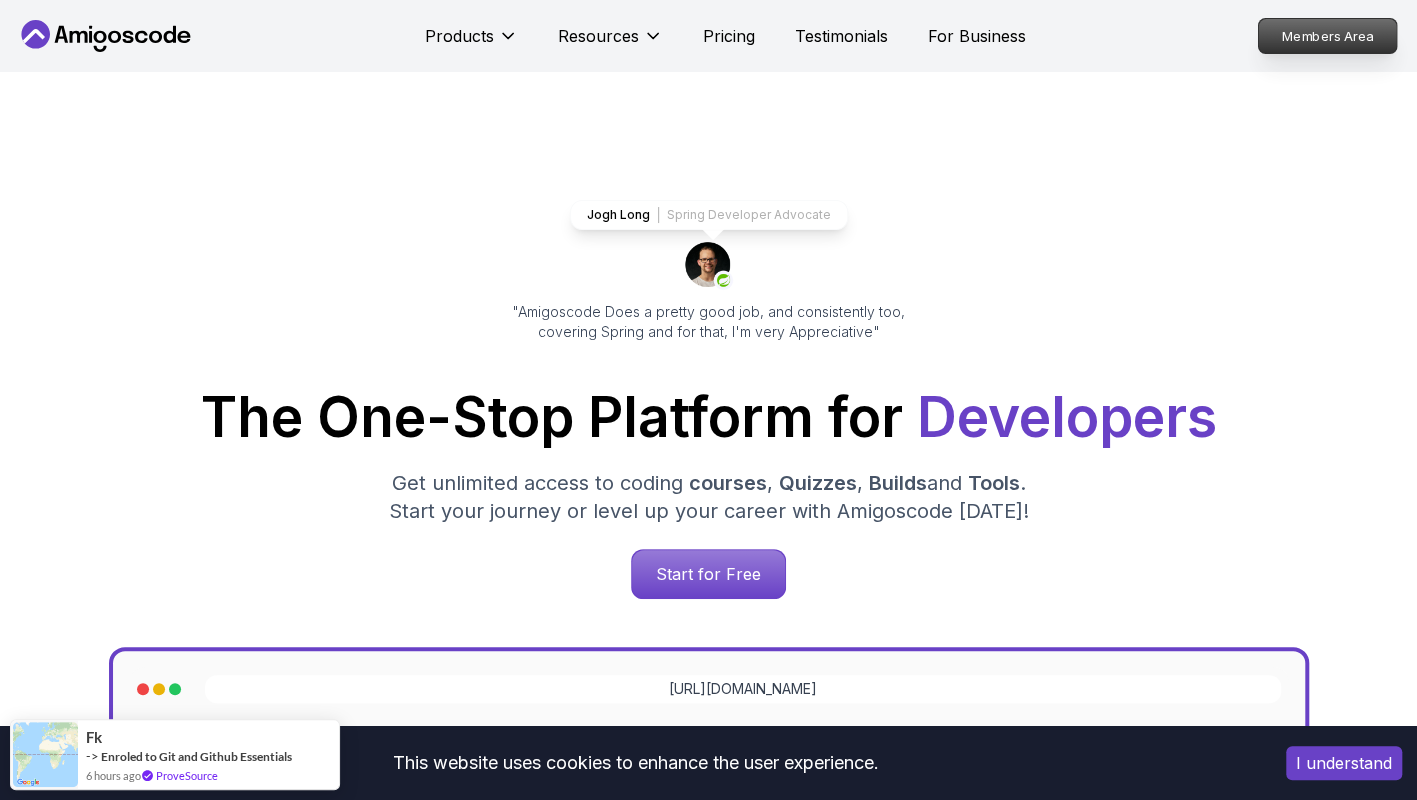 click on "Members Area" at bounding box center (1328, 36) 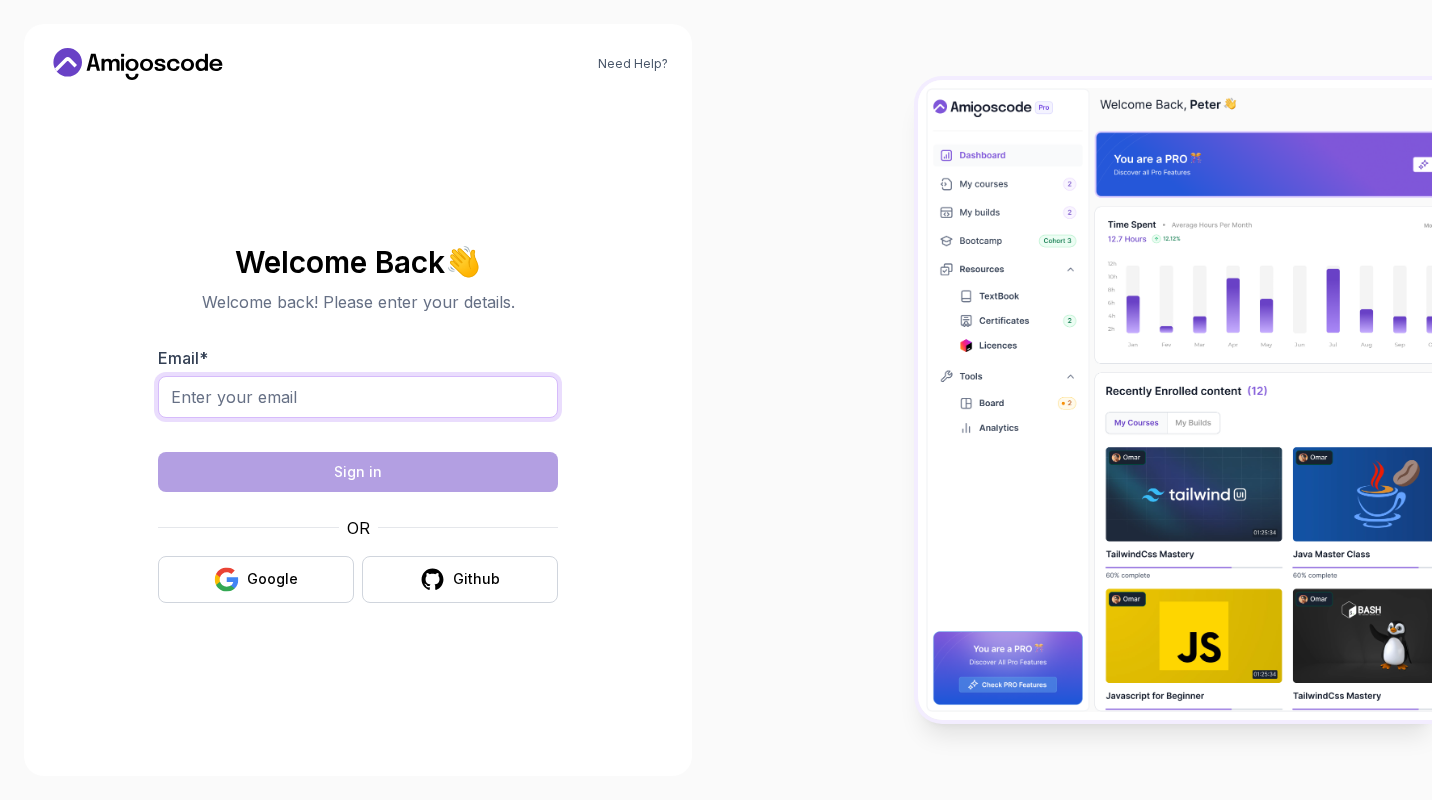 click on "Email *" at bounding box center [358, 397] 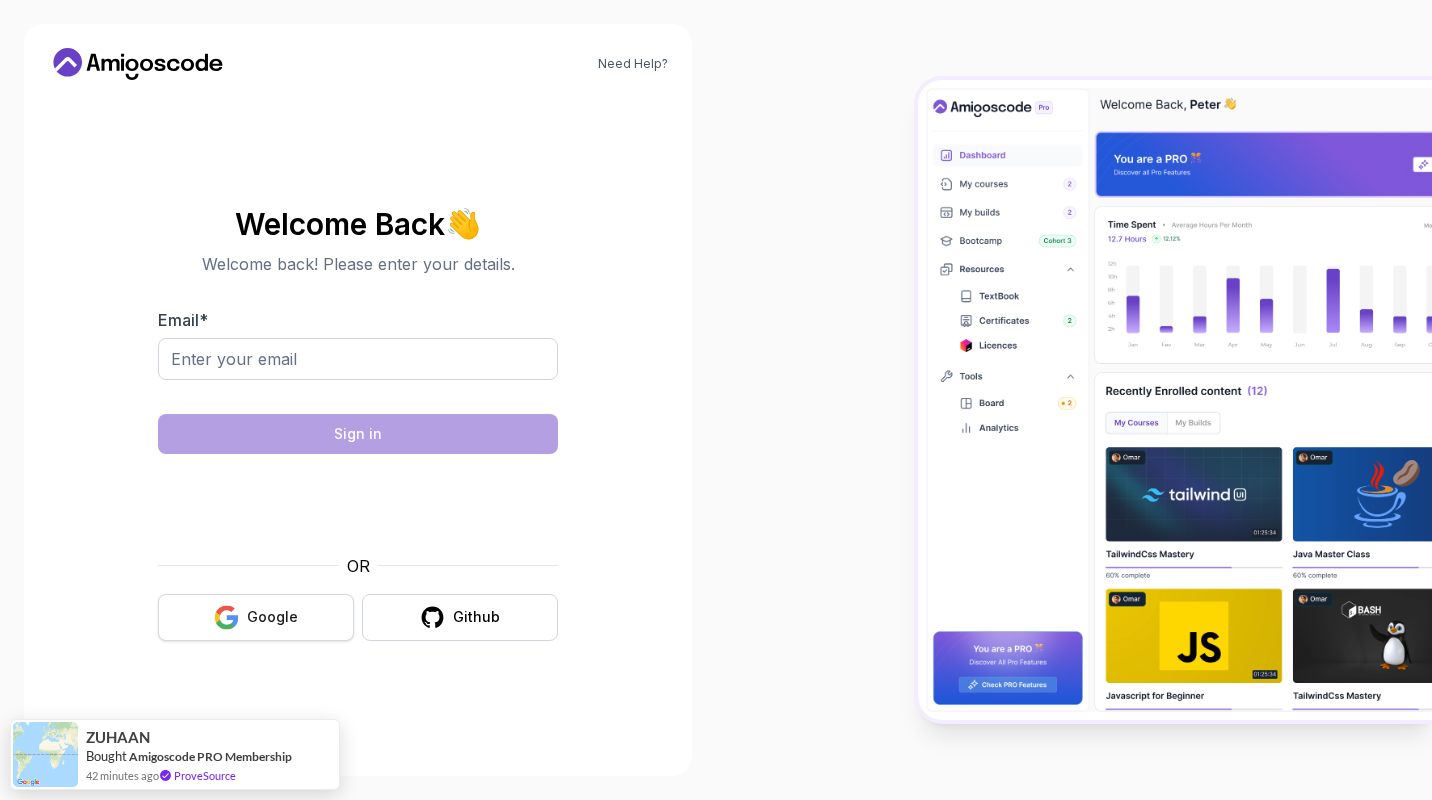 click on "Google" at bounding box center (272, 617) 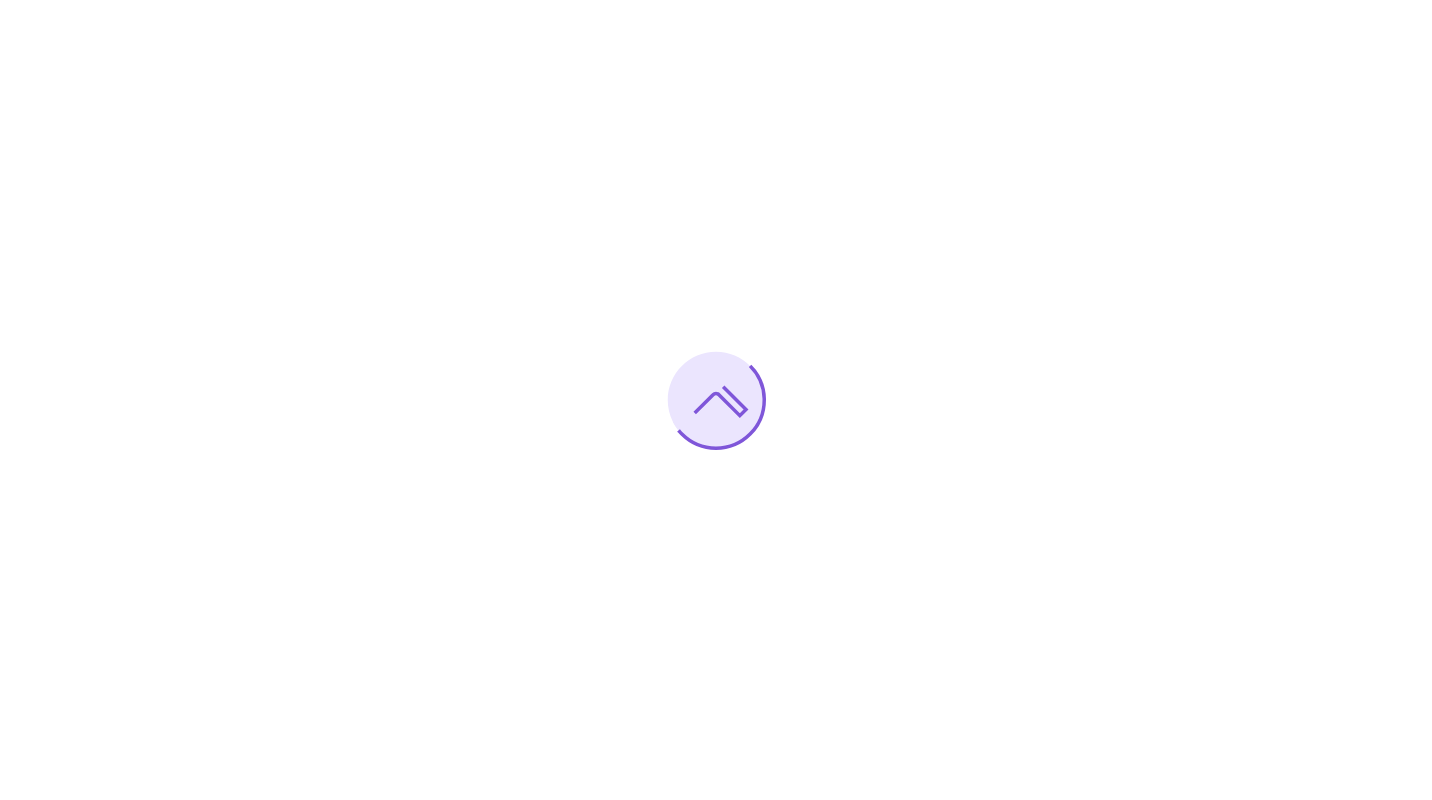 scroll, scrollTop: 0, scrollLeft: 0, axis: both 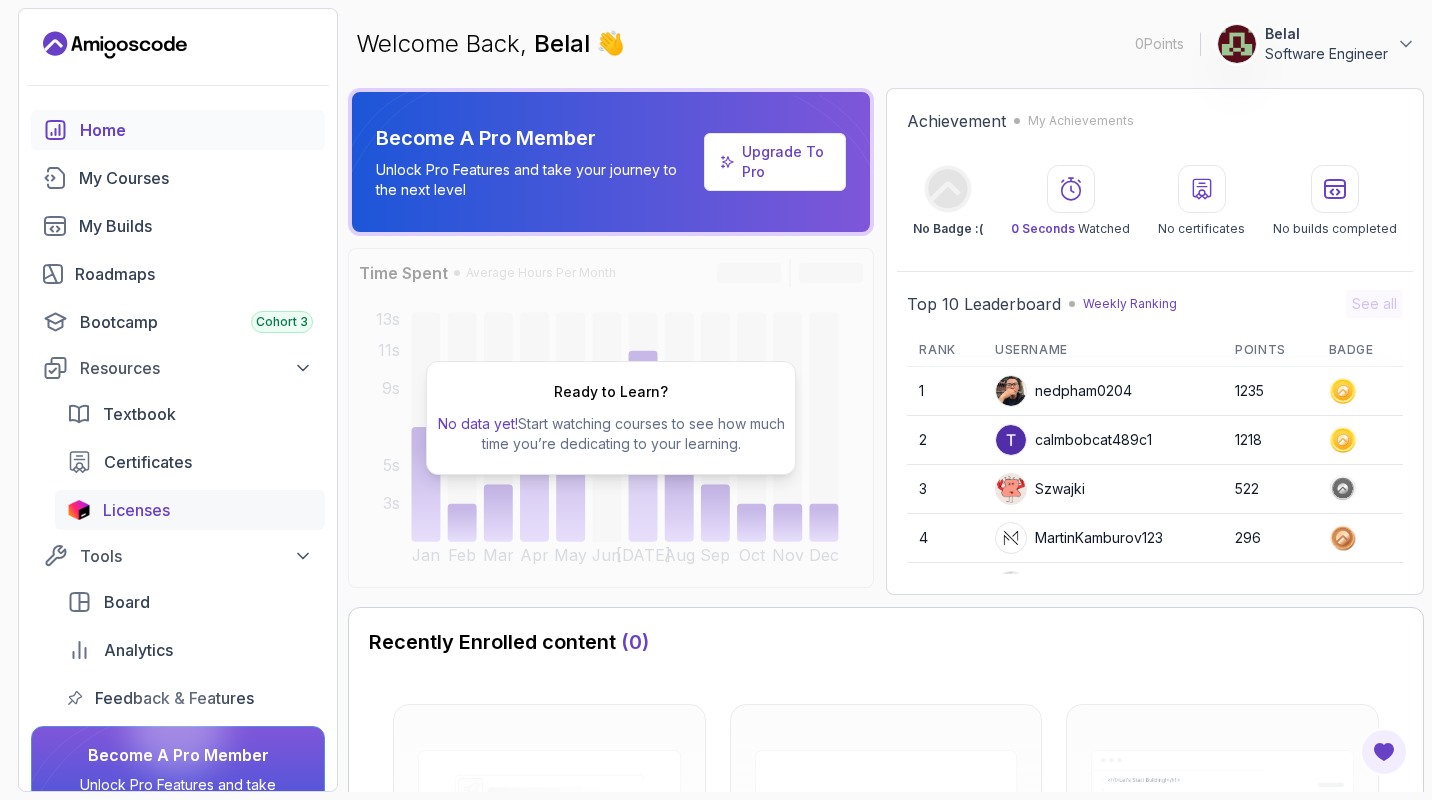 click on "Licenses" at bounding box center (136, 510) 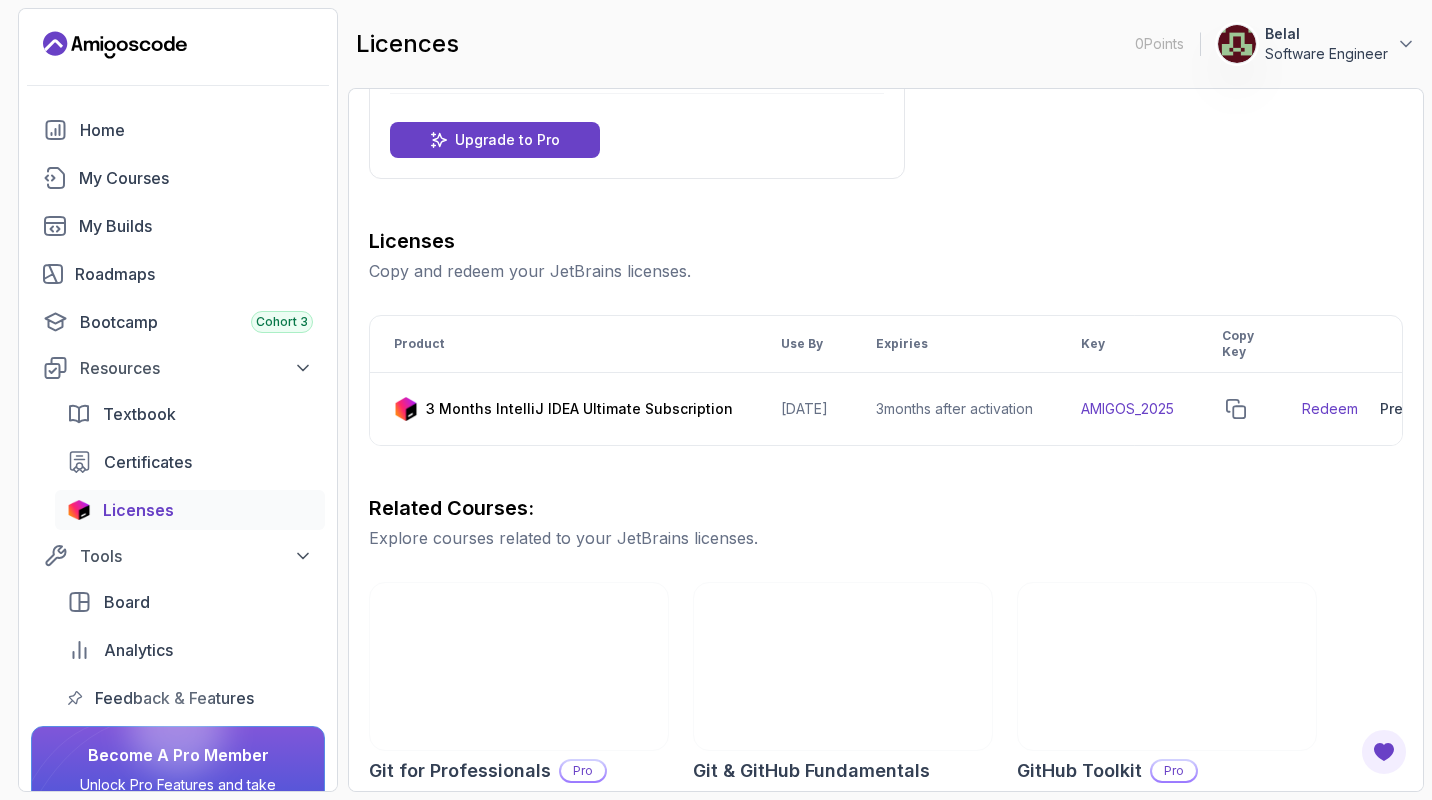 scroll, scrollTop: 156, scrollLeft: 0, axis: vertical 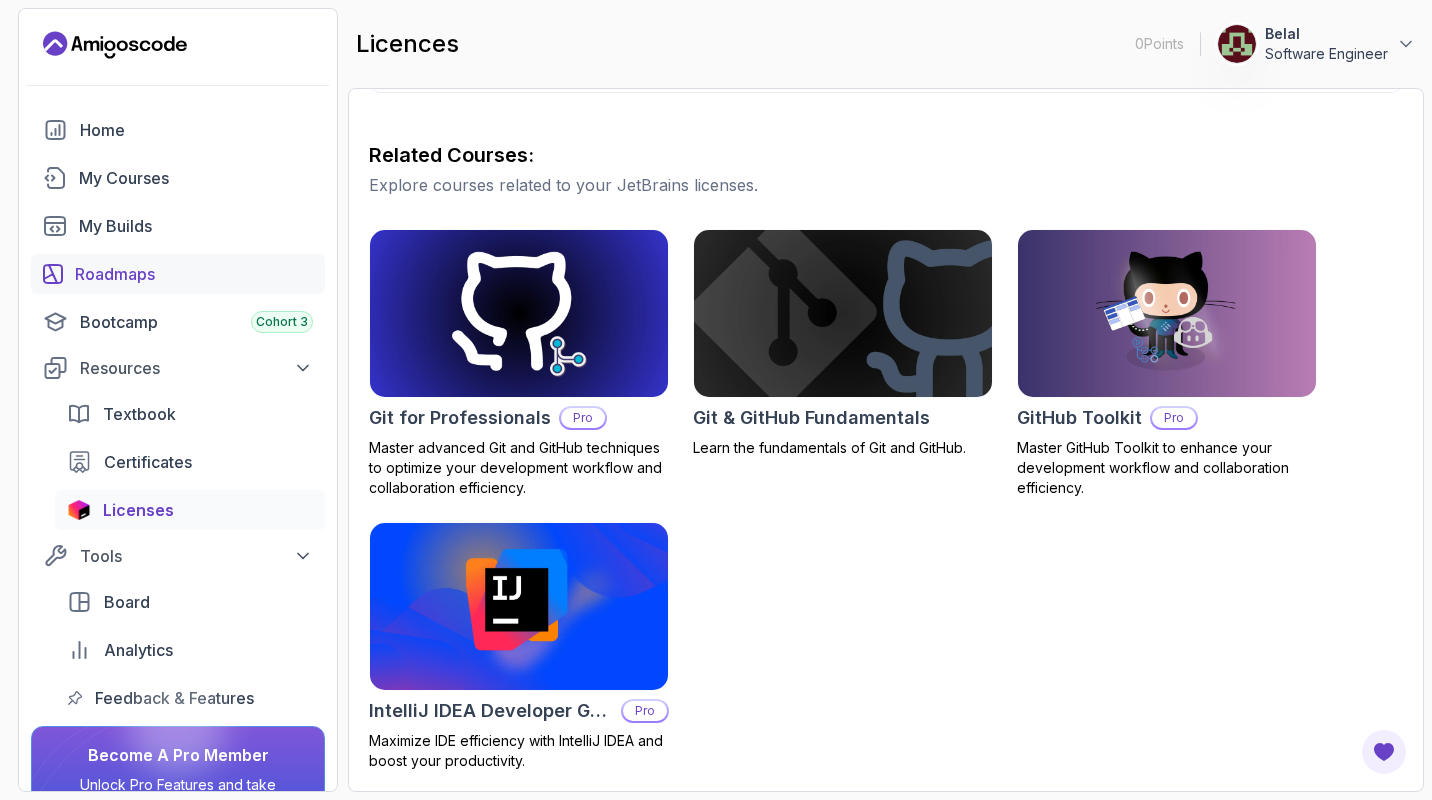 click on "Roadmaps" at bounding box center (194, 274) 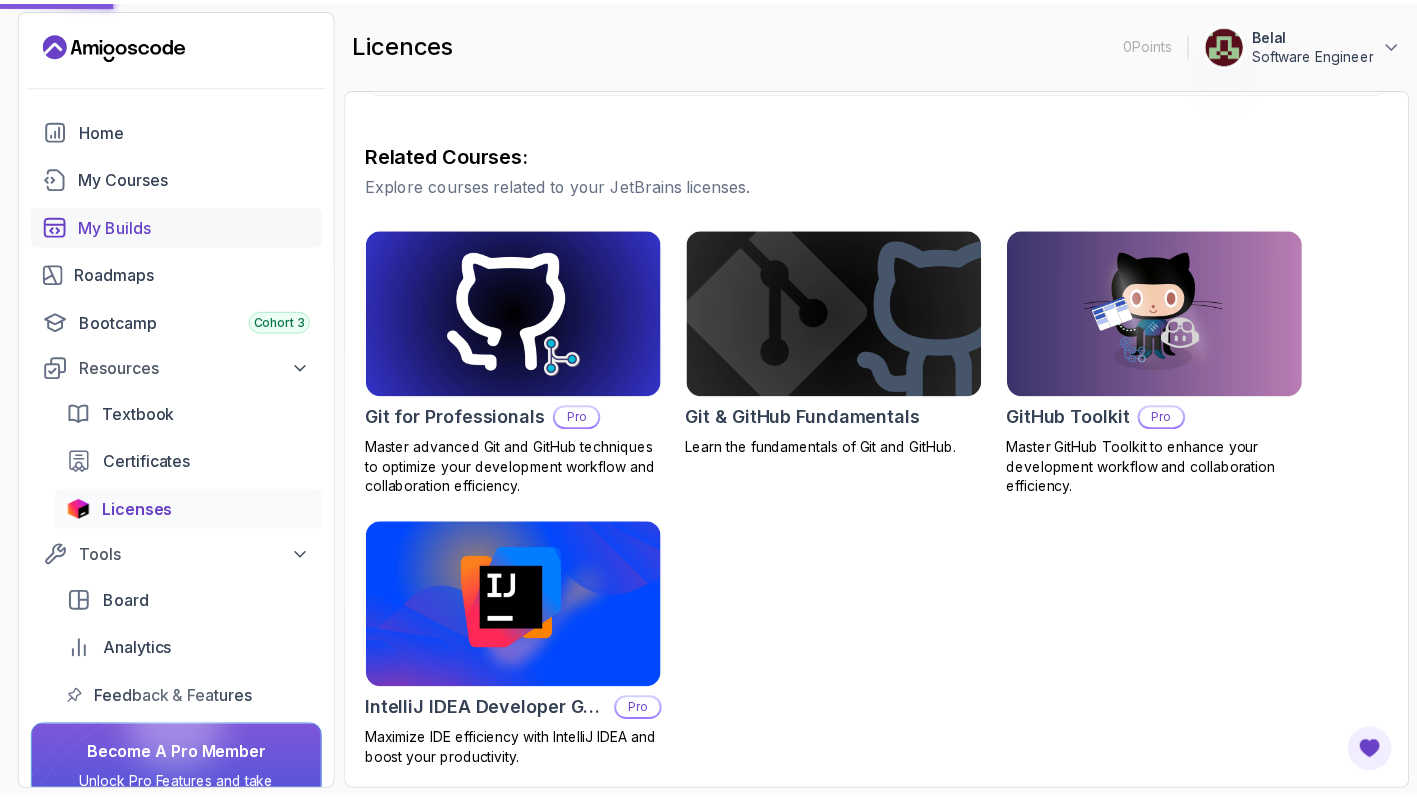 scroll, scrollTop: 0, scrollLeft: 0, axis: both 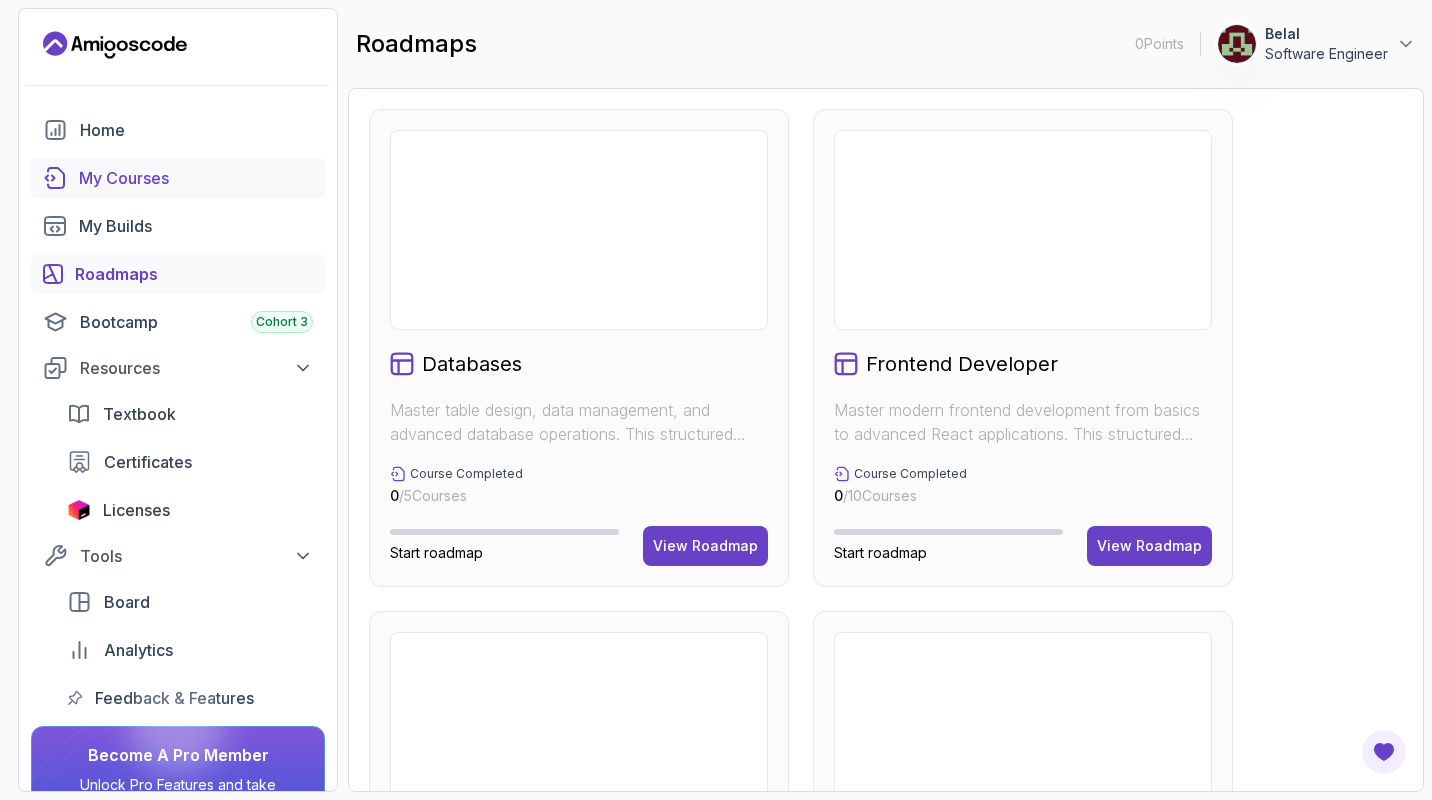 click on "My Courses" at bounding box center [196, 178] 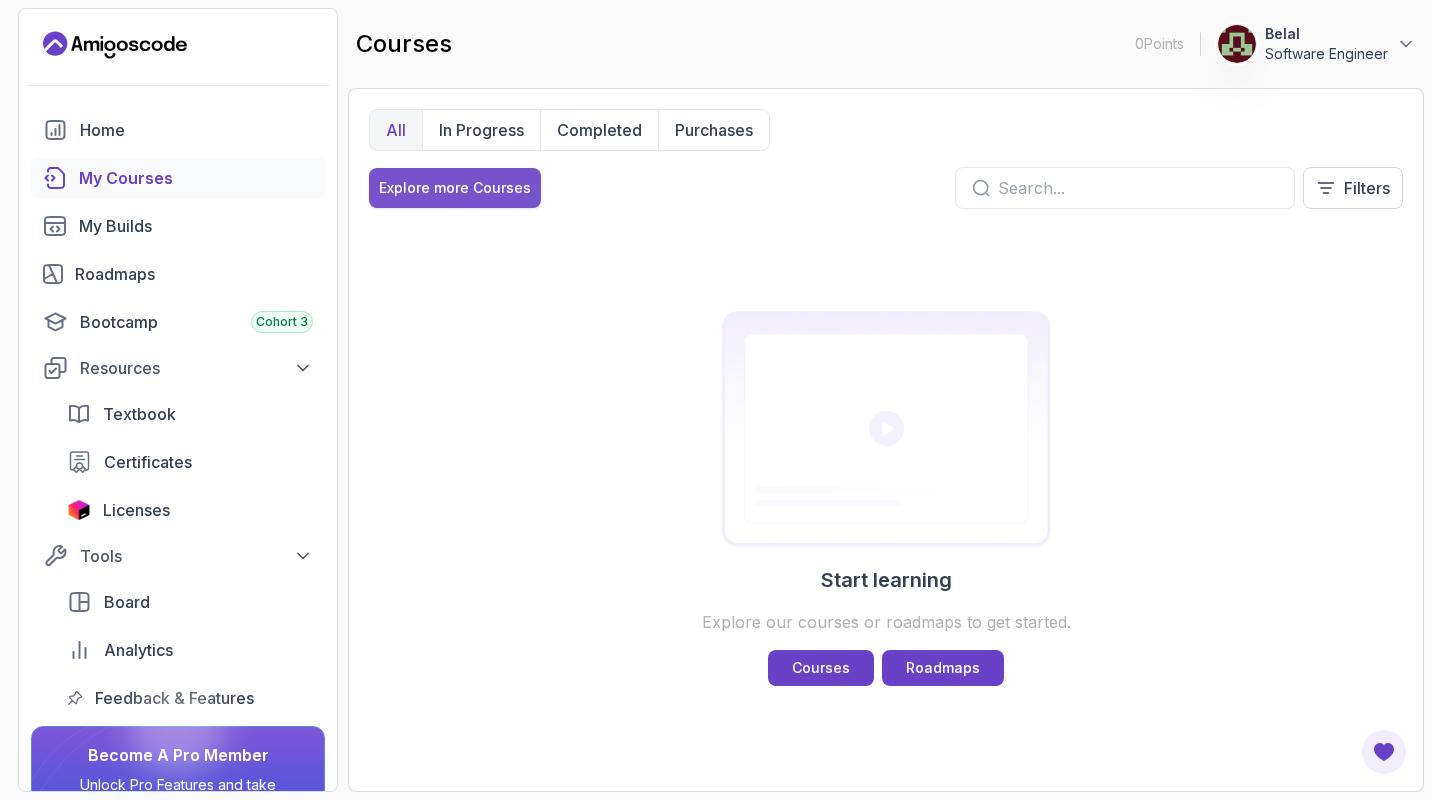 click on "Explore more Courses" at bounding box center (455, 188) 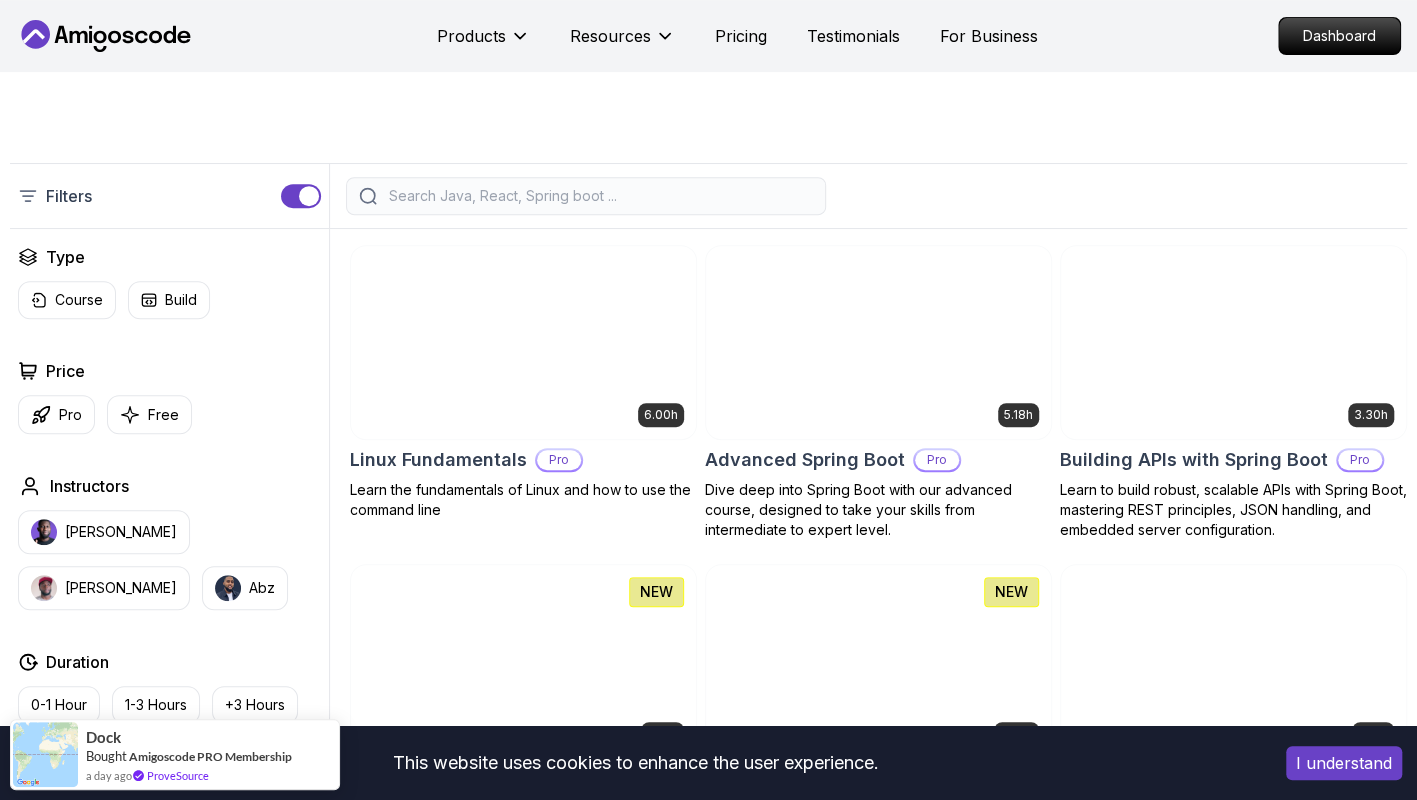 scroll, scrollTop: 384, scrollLeft: 0, axis: vertical 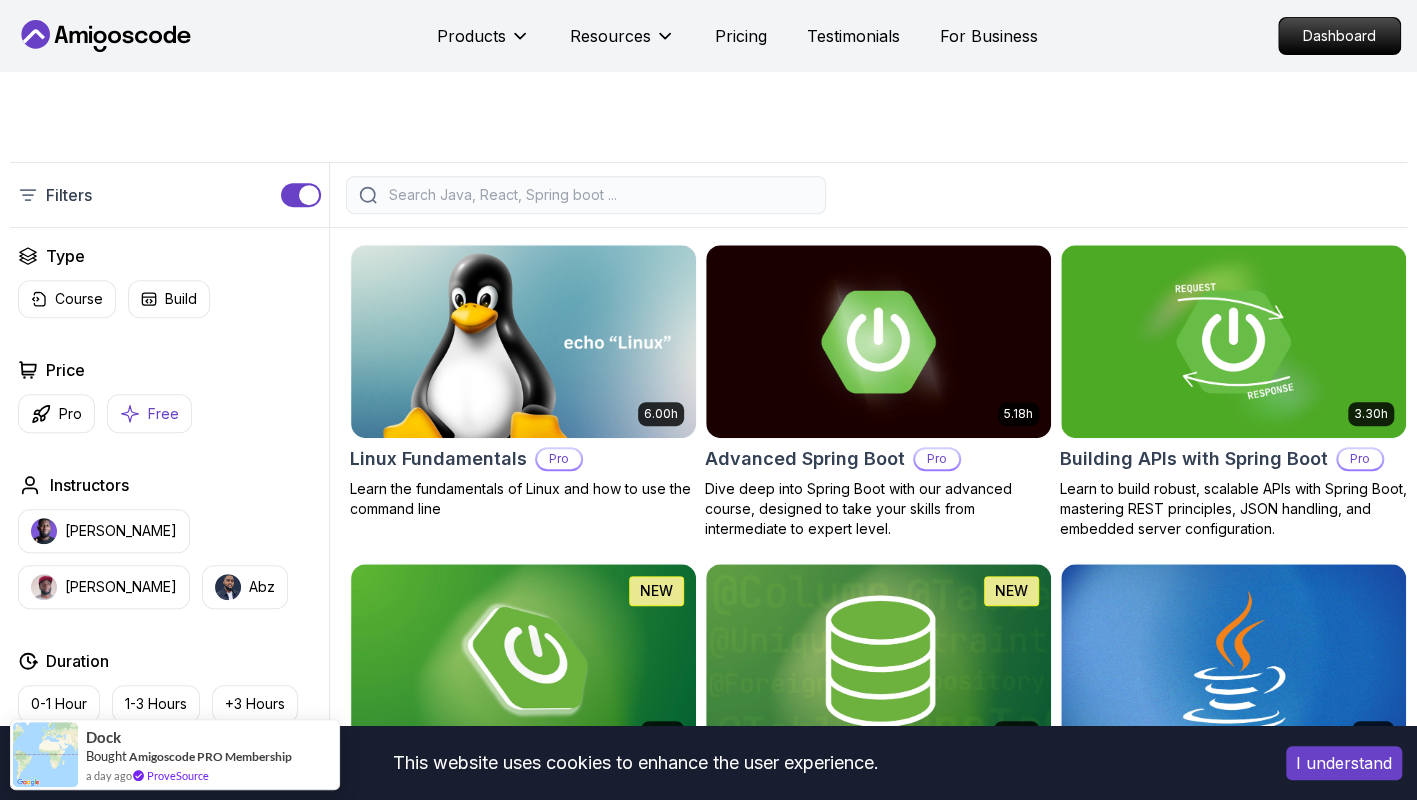 click on "Free" at bounding box center (163, 414) 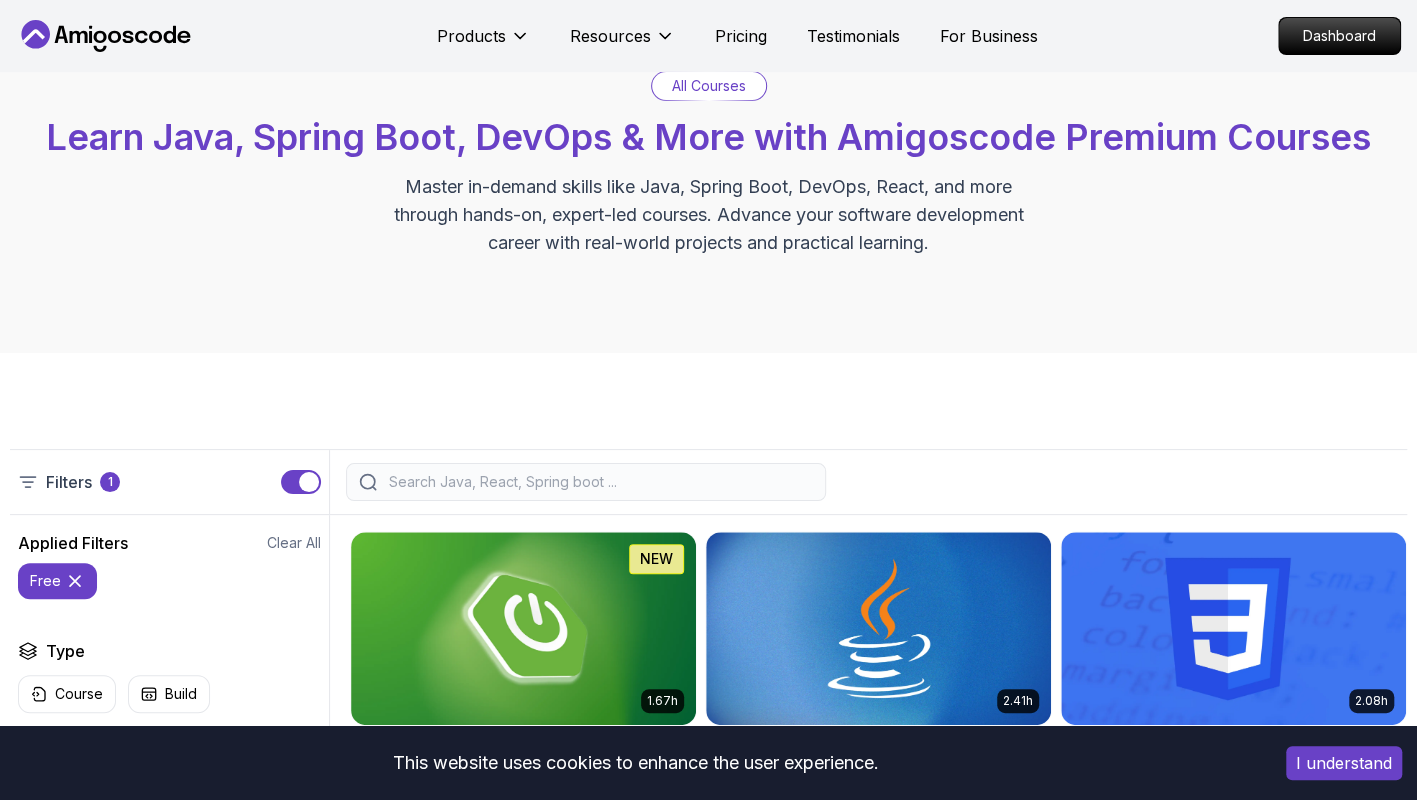 scroll, scrollTop: 0, scrollLeft: 0, axis: both 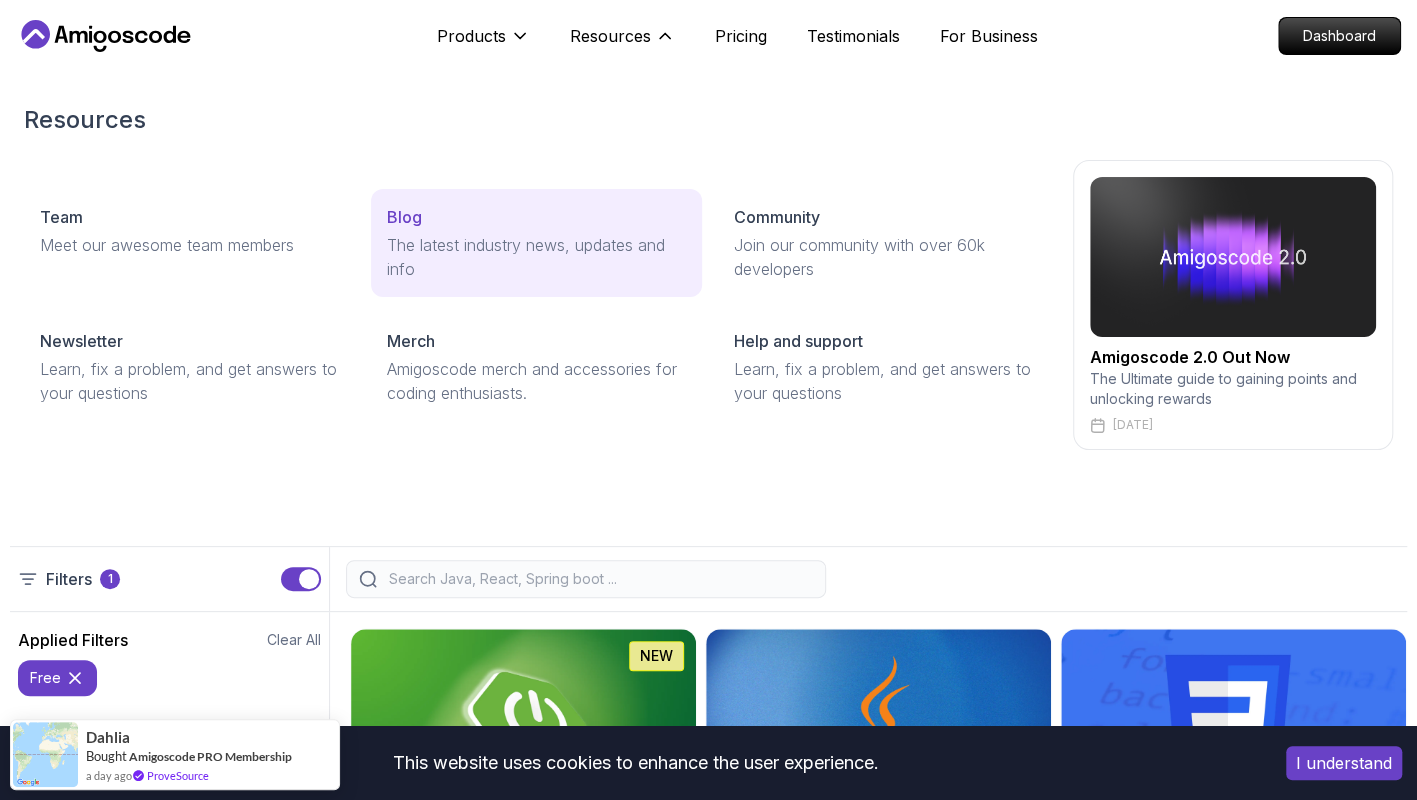click on "The latest industry news, updates and info" at bounding box center (536, 257) 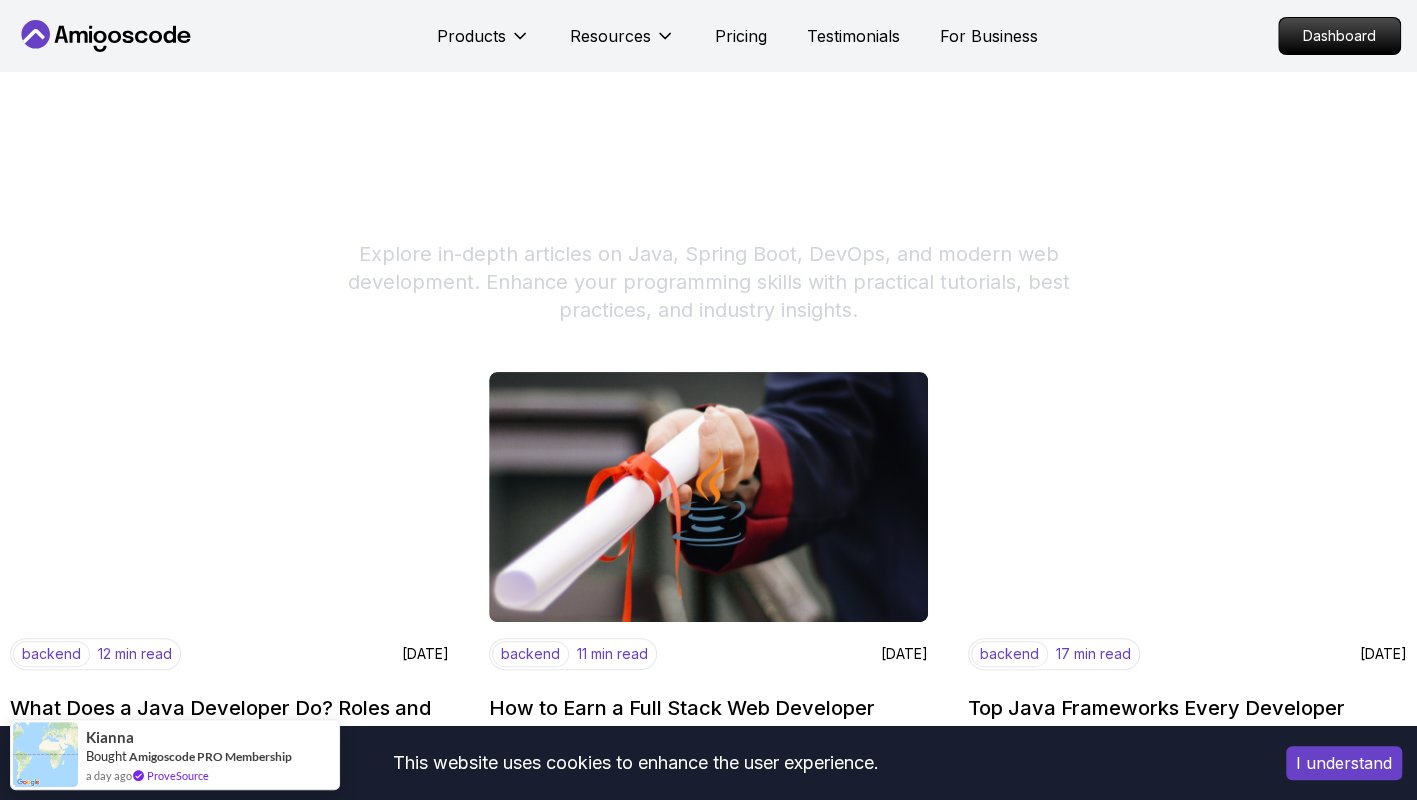 scroll, scrollTop: 0, scrollLeft: 0, axis: both 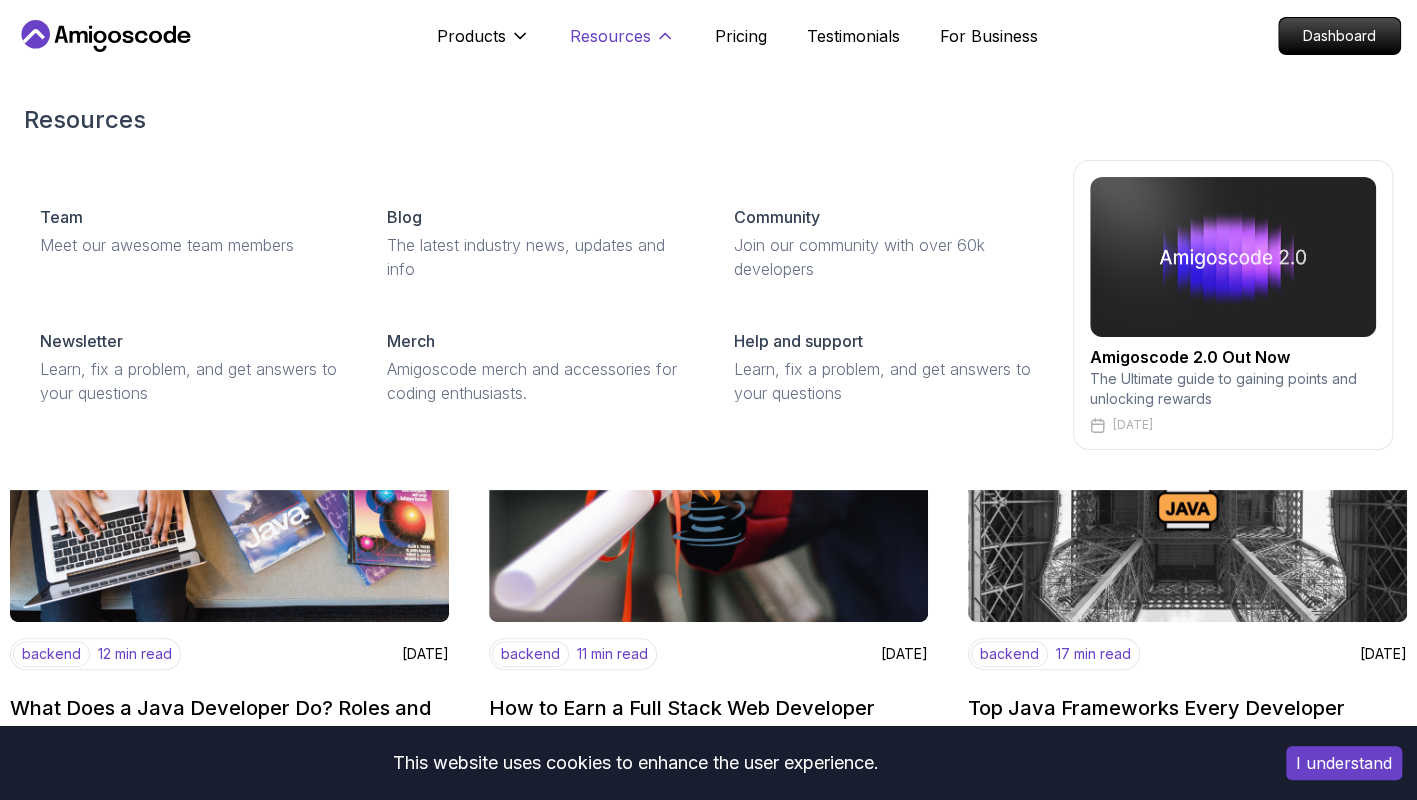 click 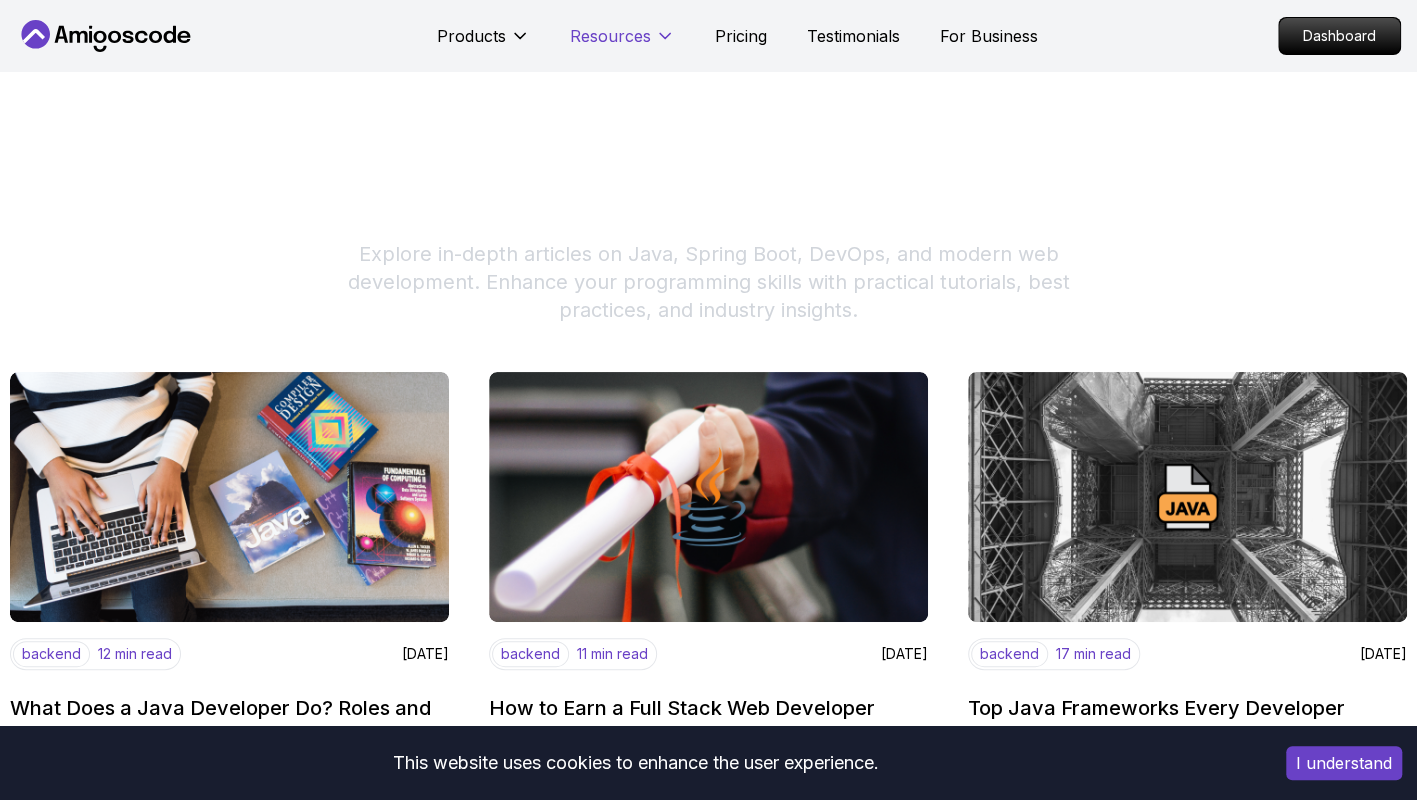 click 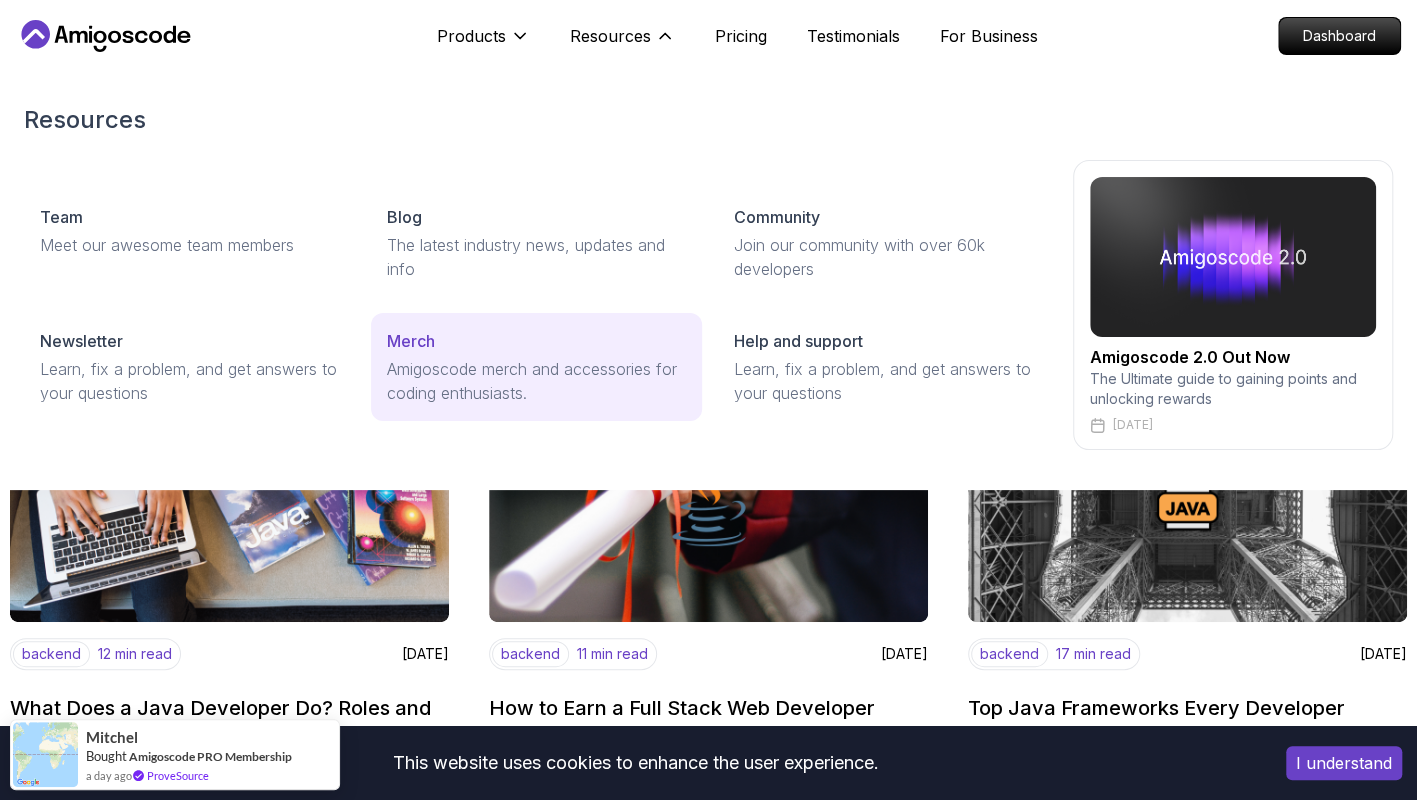 click on "Amigoscode merch and accessories for coding enthusiasts." at bounding box center [536, 381] 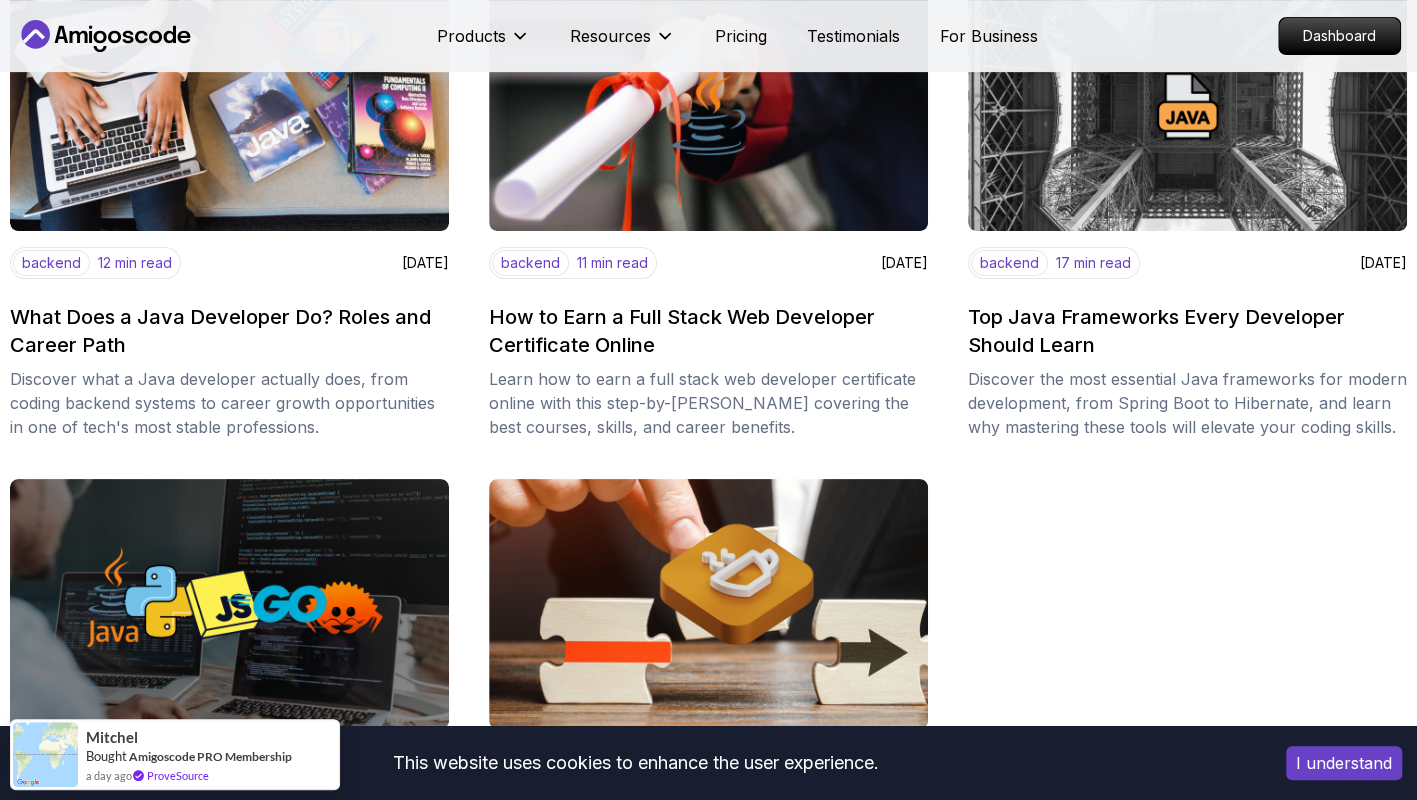 scroll, scrollTop: 0, scrollLeft: 0, axis: both 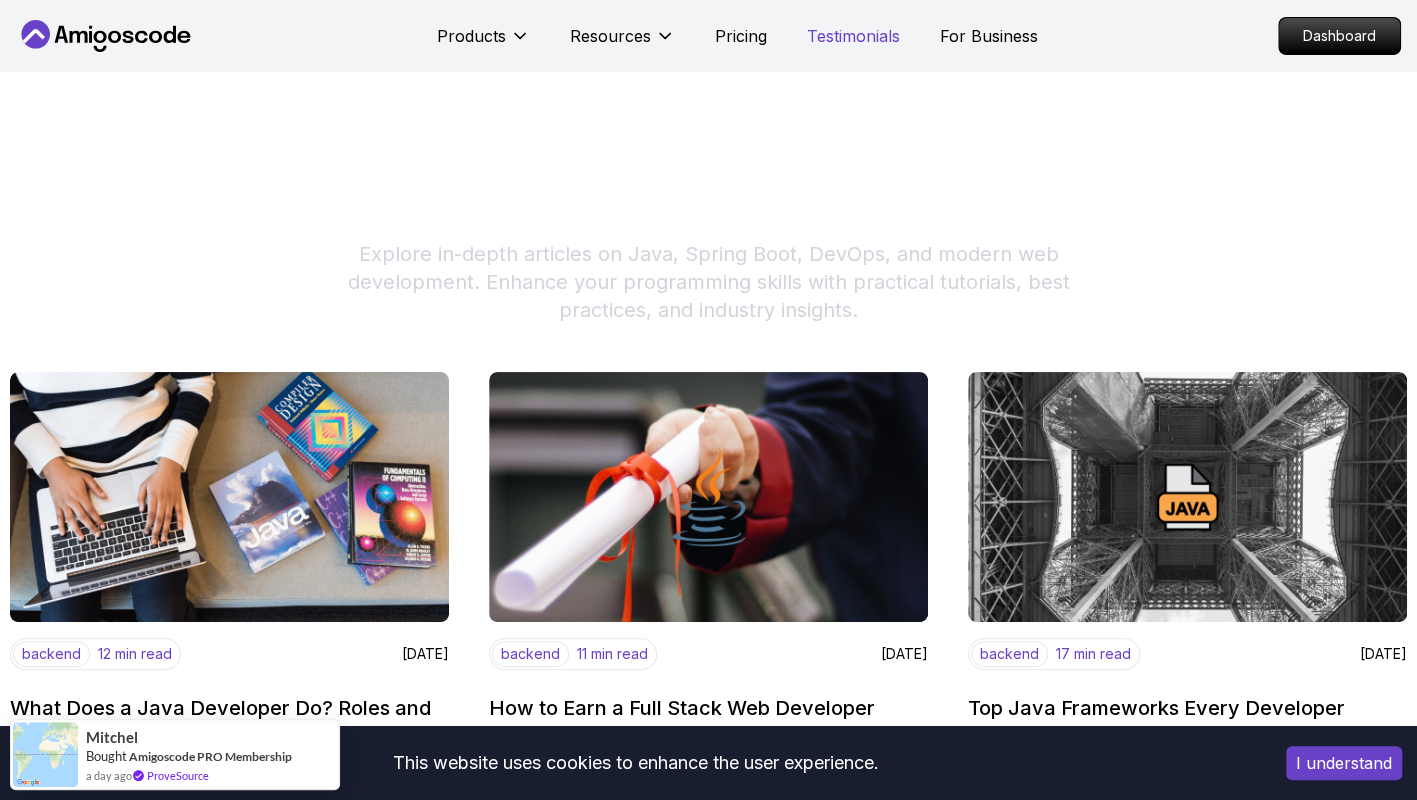 click on "Testimonials" at bounding box center (853, 36) 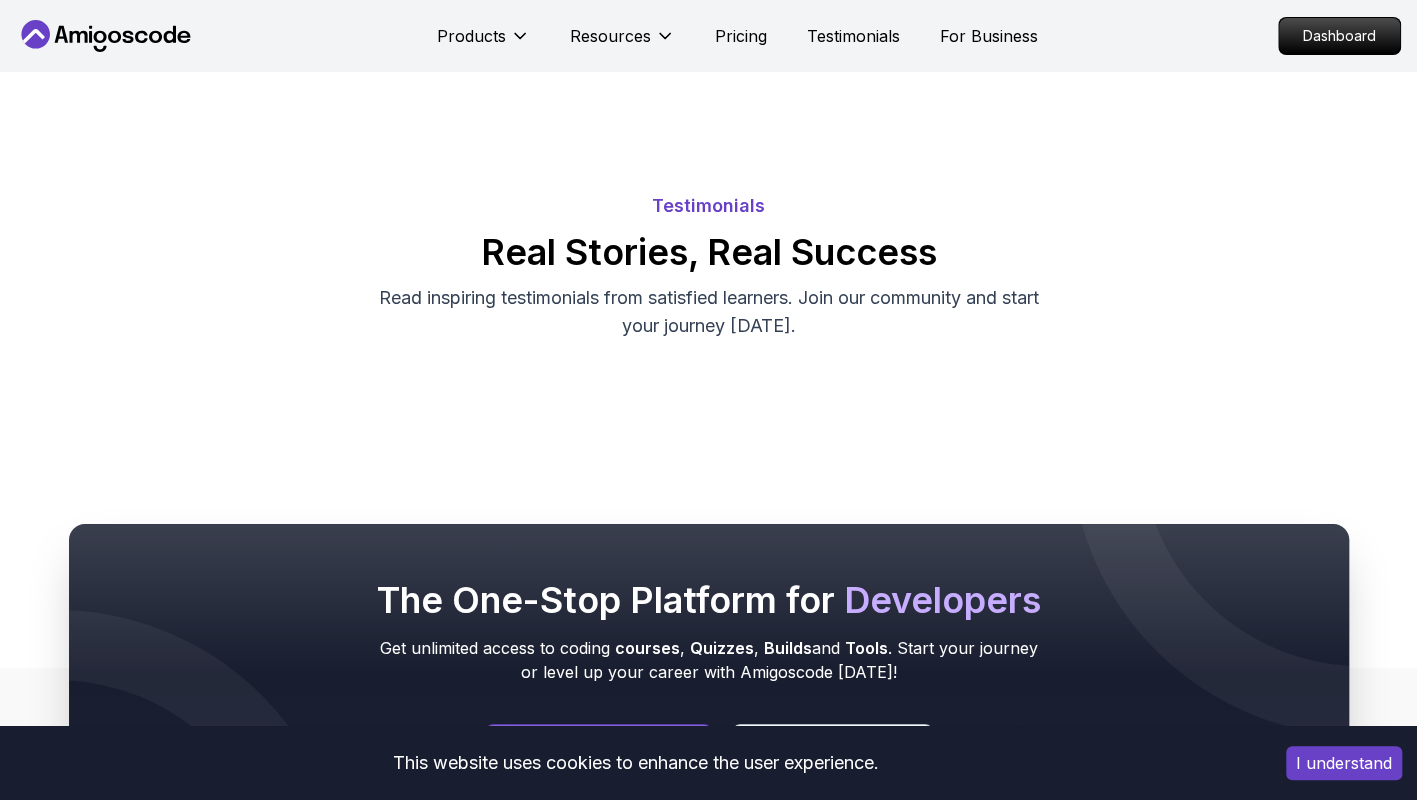 click on "Real Stories, Real Success" at bounding box center [708, 252] 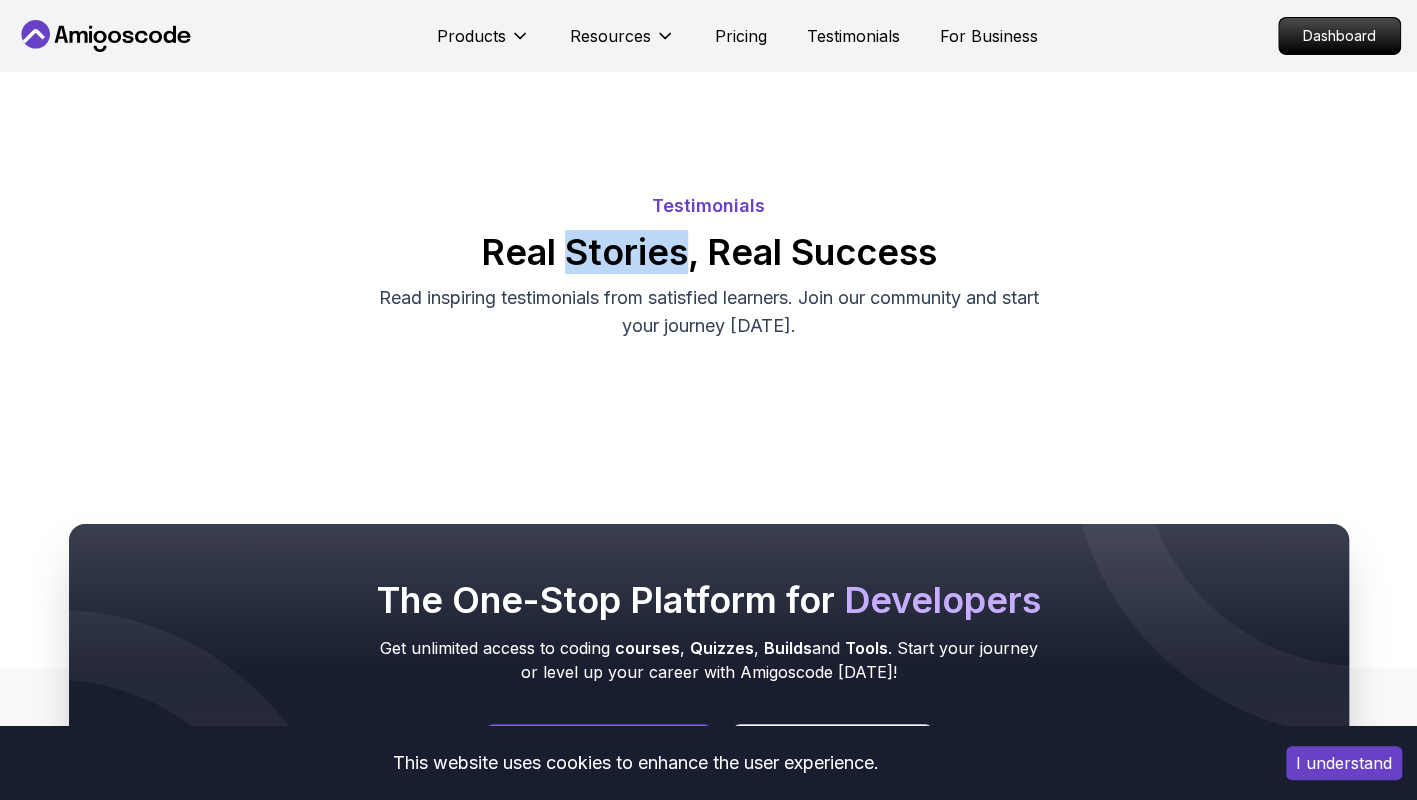 click on "Real Stories, Real Success" at bounding box center [708, 252] 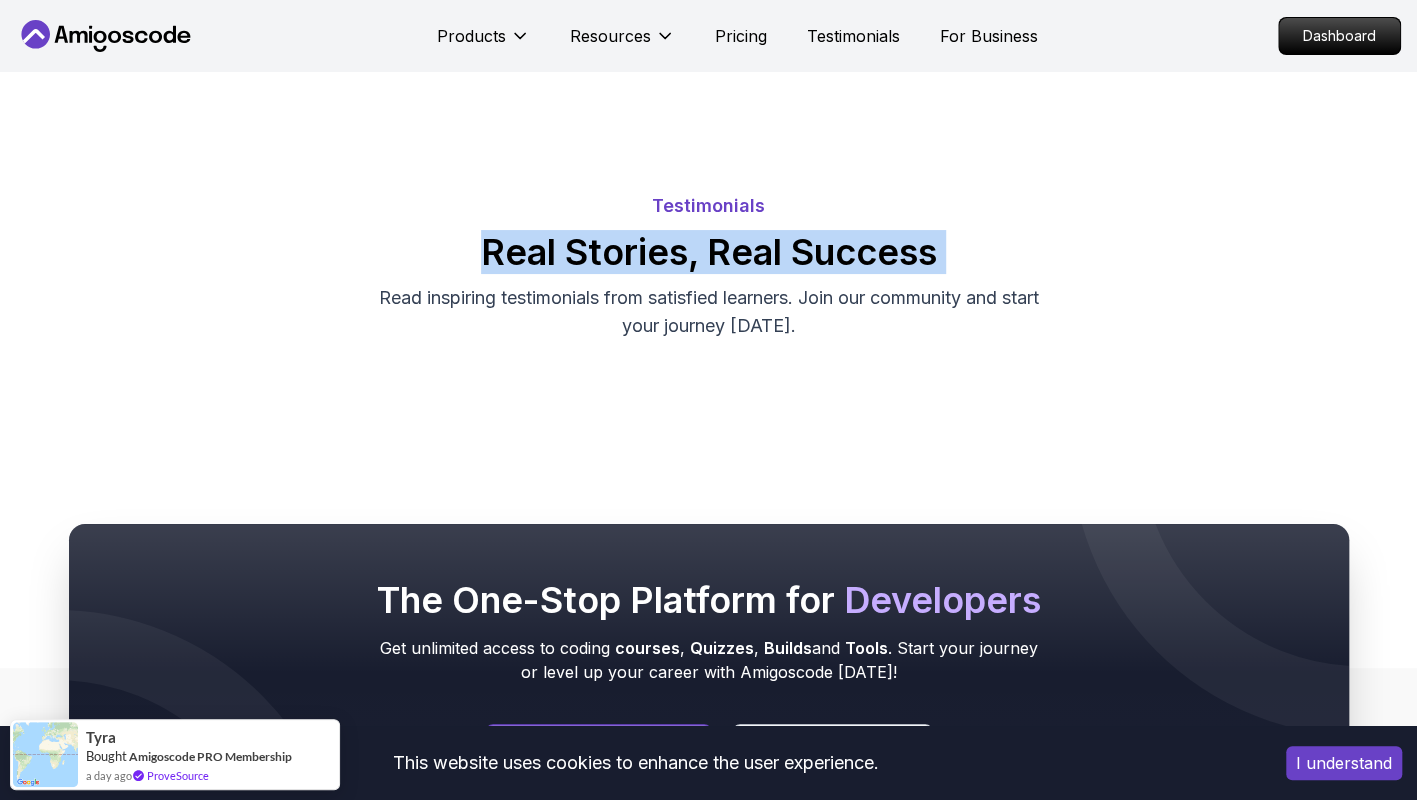 click on "Real Stories, Real Success" at bounding box center (708, 252) 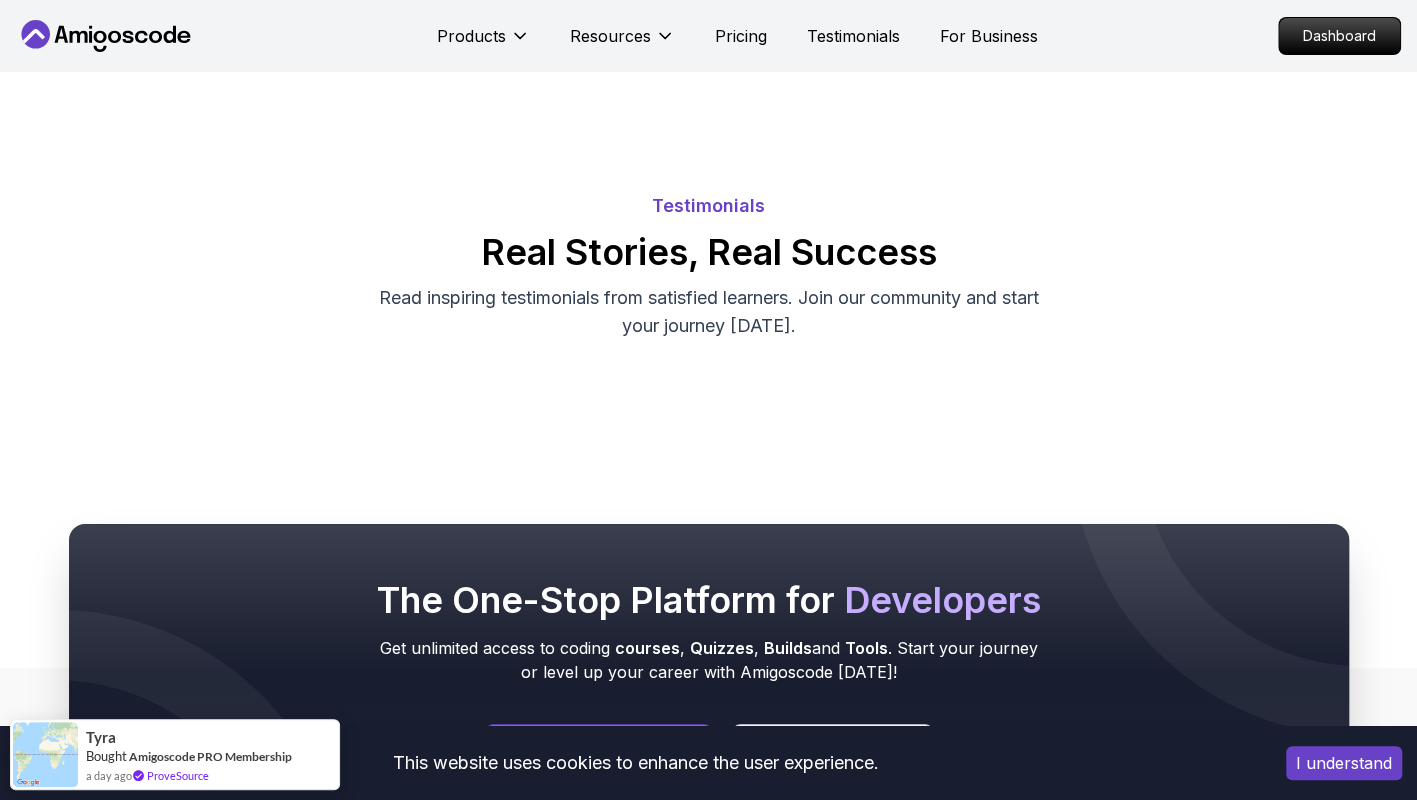 drag, startPoint x: 675, startPoint y: 255, endPoint x: 659, endPoint y: 300, distance: 47.759815 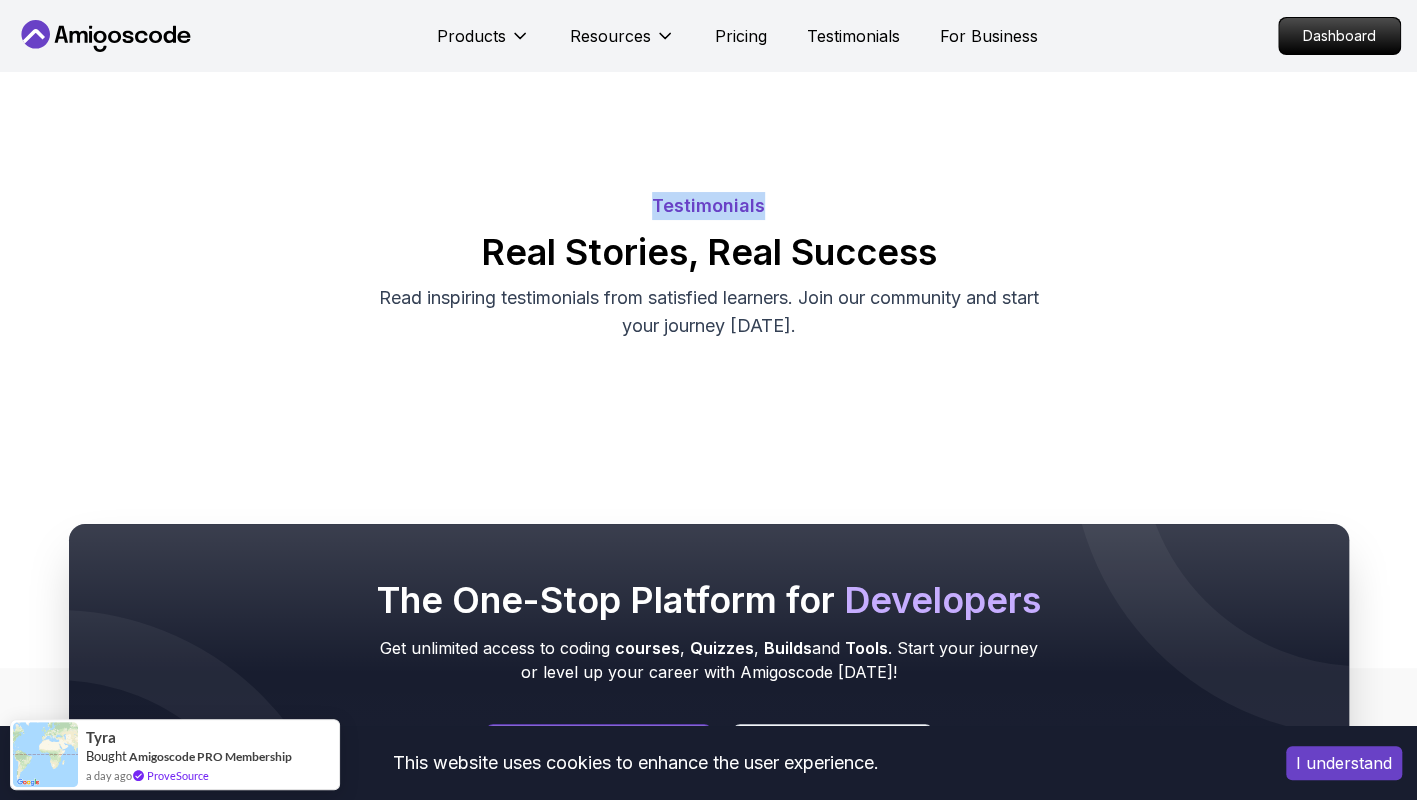 click on "Testimonials" at bounding box center (708, 206) 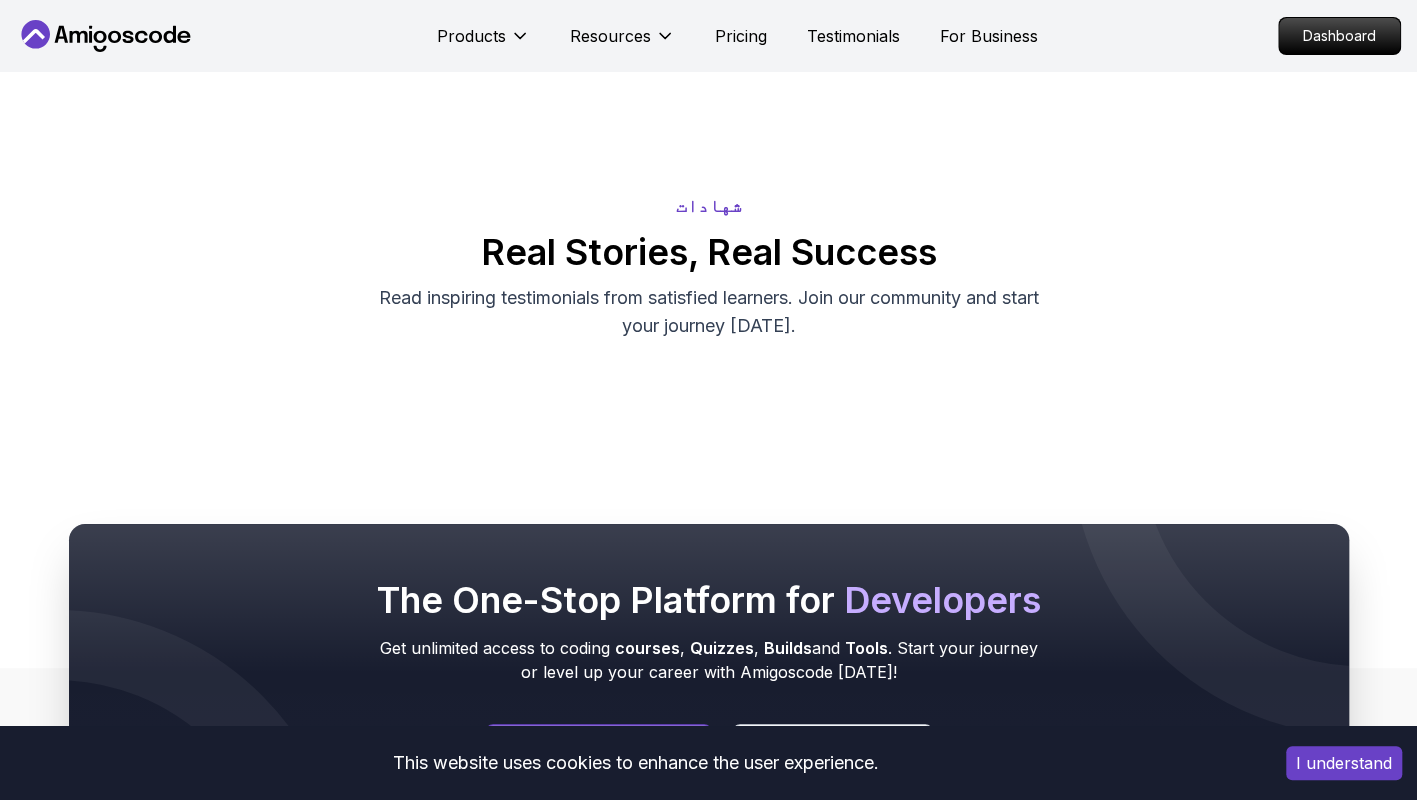 click on "‏شهادات‏ Real Stories, Real Success   Read inspiring testimonials from satisfied learners. Join our community and start your journey today." at bounding box center (708, 266) 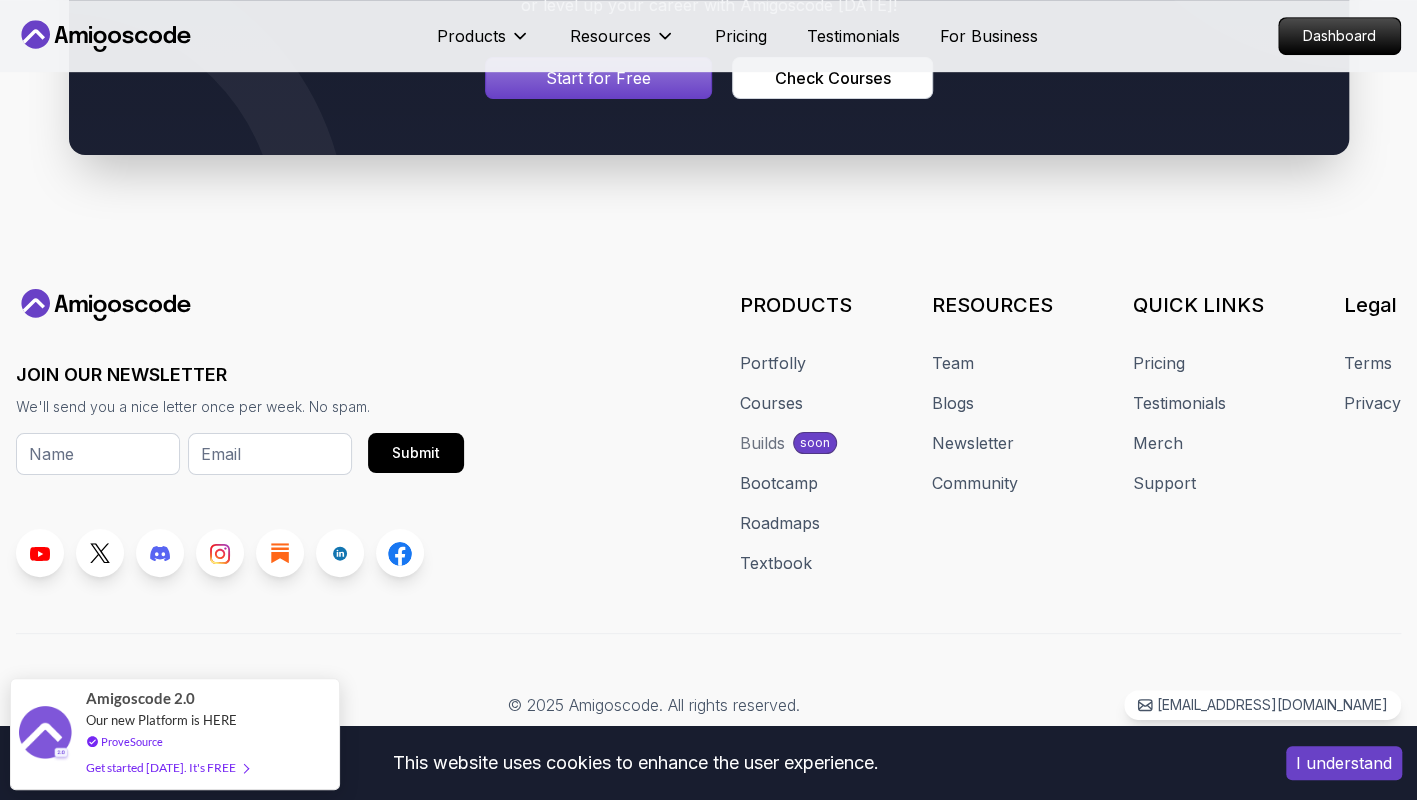 scroll, scrollTop: 3348, scrollLeft: 0, axis: vertical 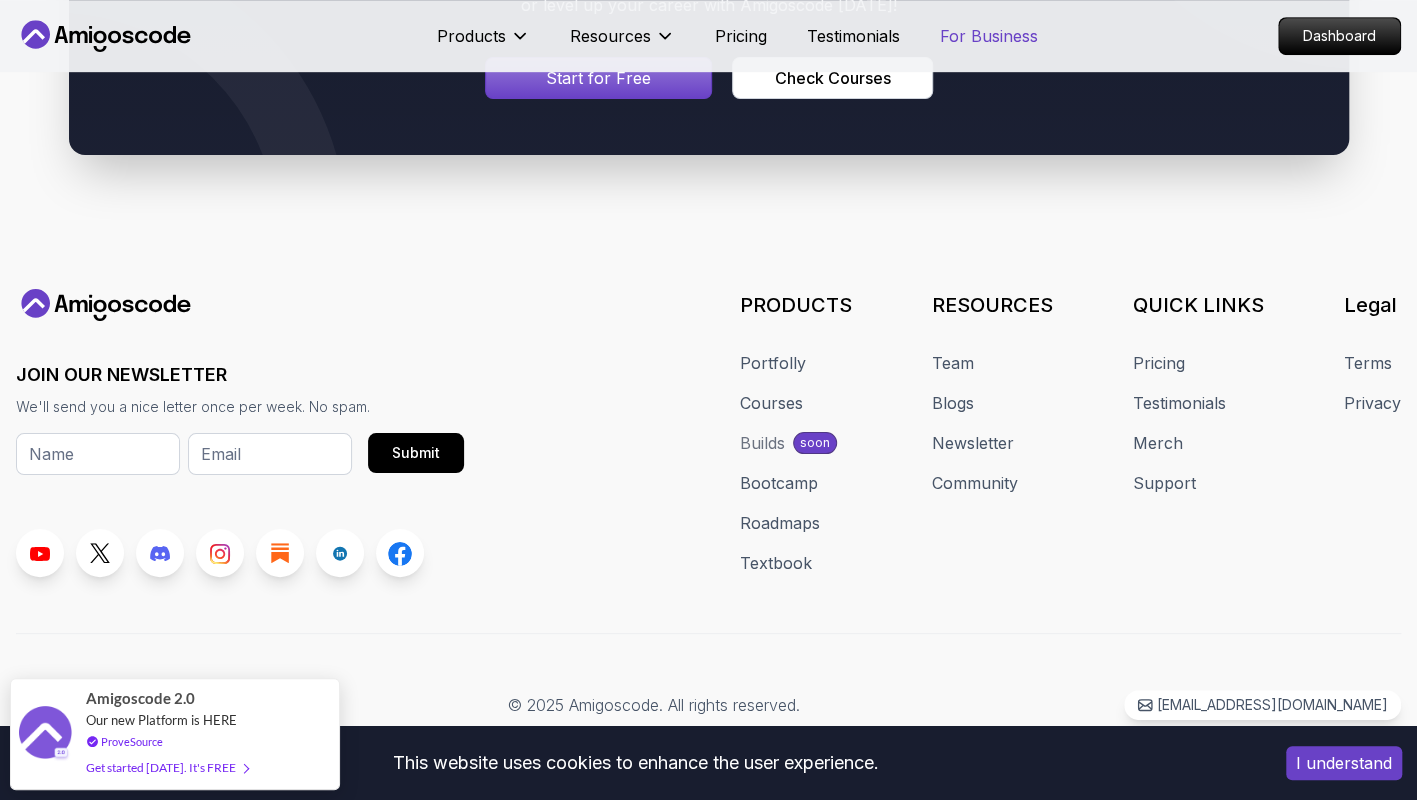 click on "For Business" at bounding box center [989, 36] 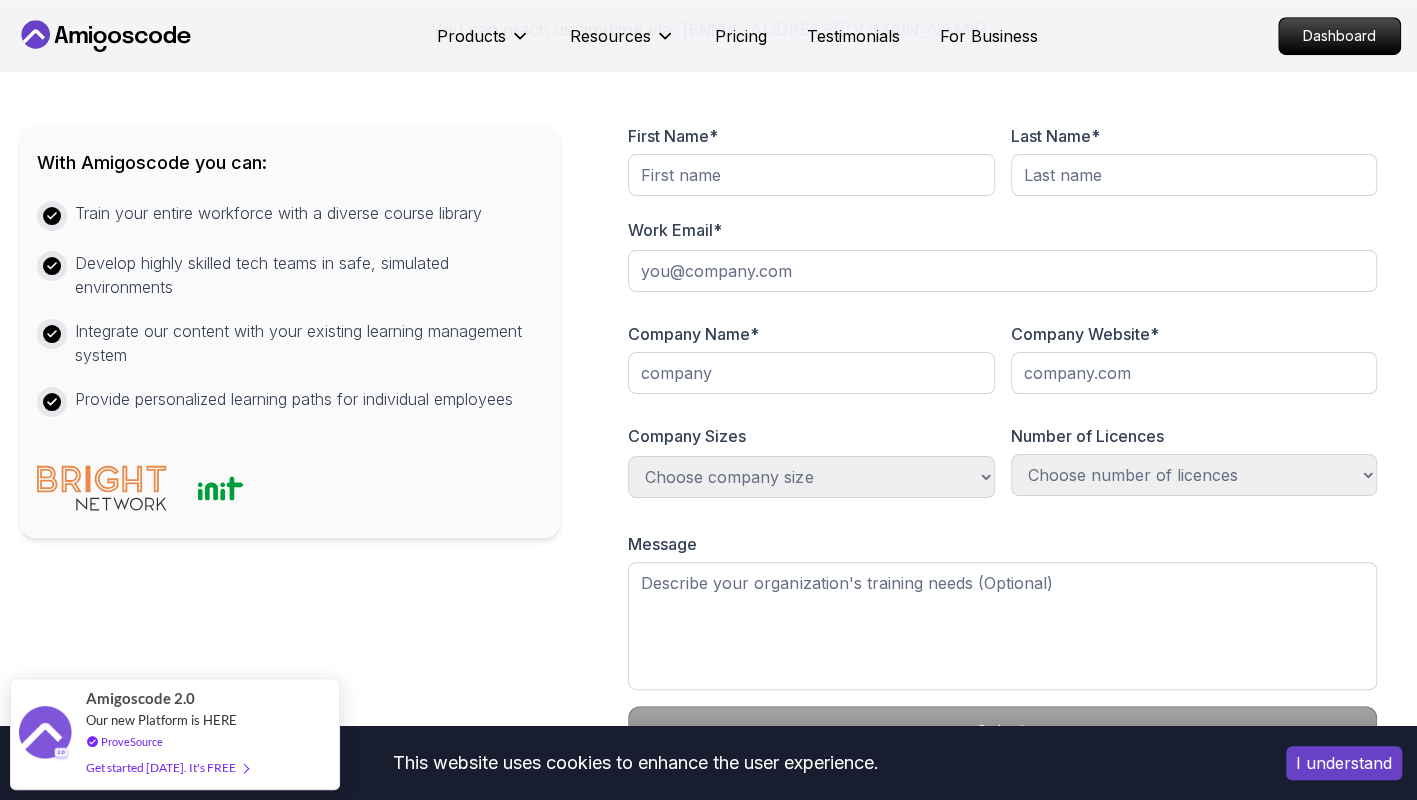 scroll, scrollTop: 0, scrollLeft: 0, axis: both 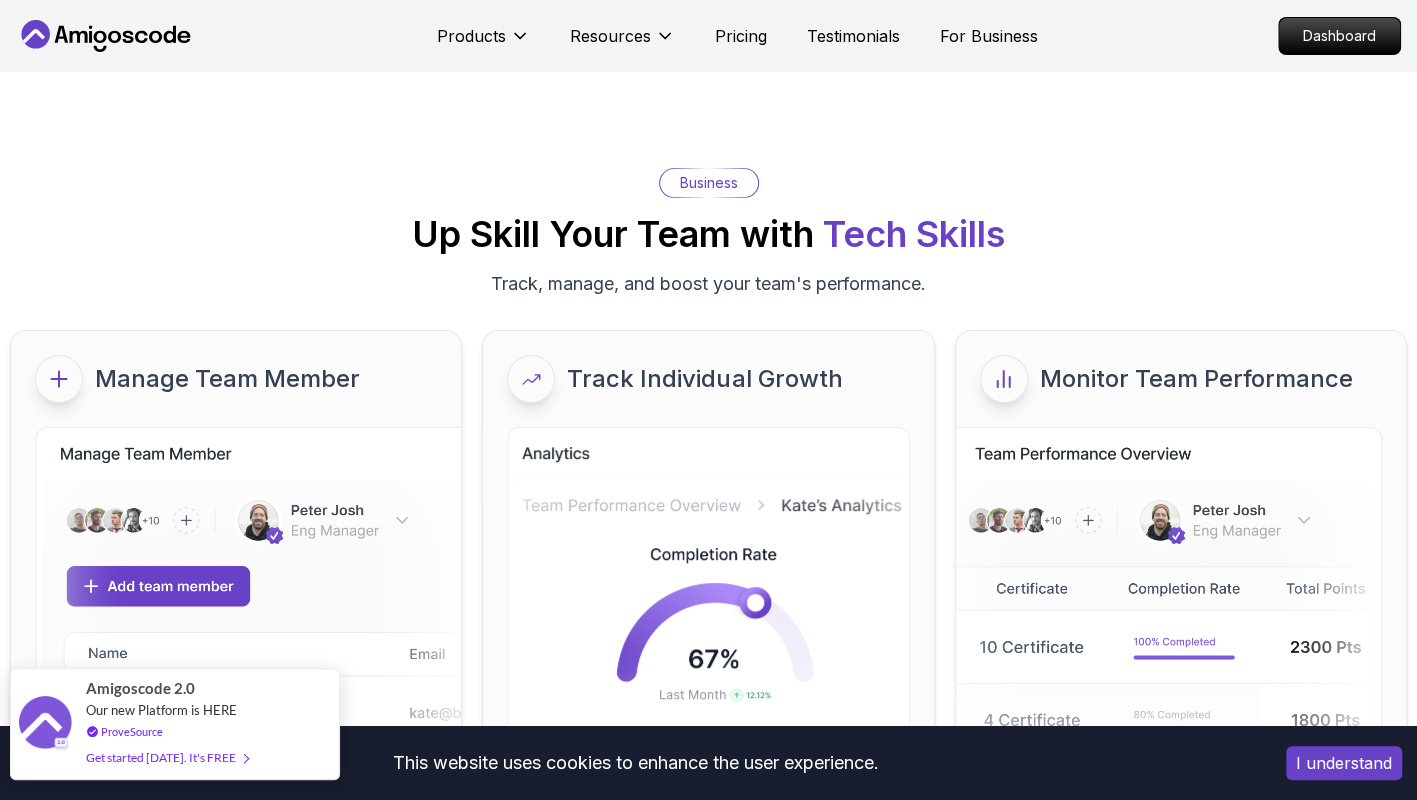 click on "Get started today. It's FREE" at bounding box center (167, 757) 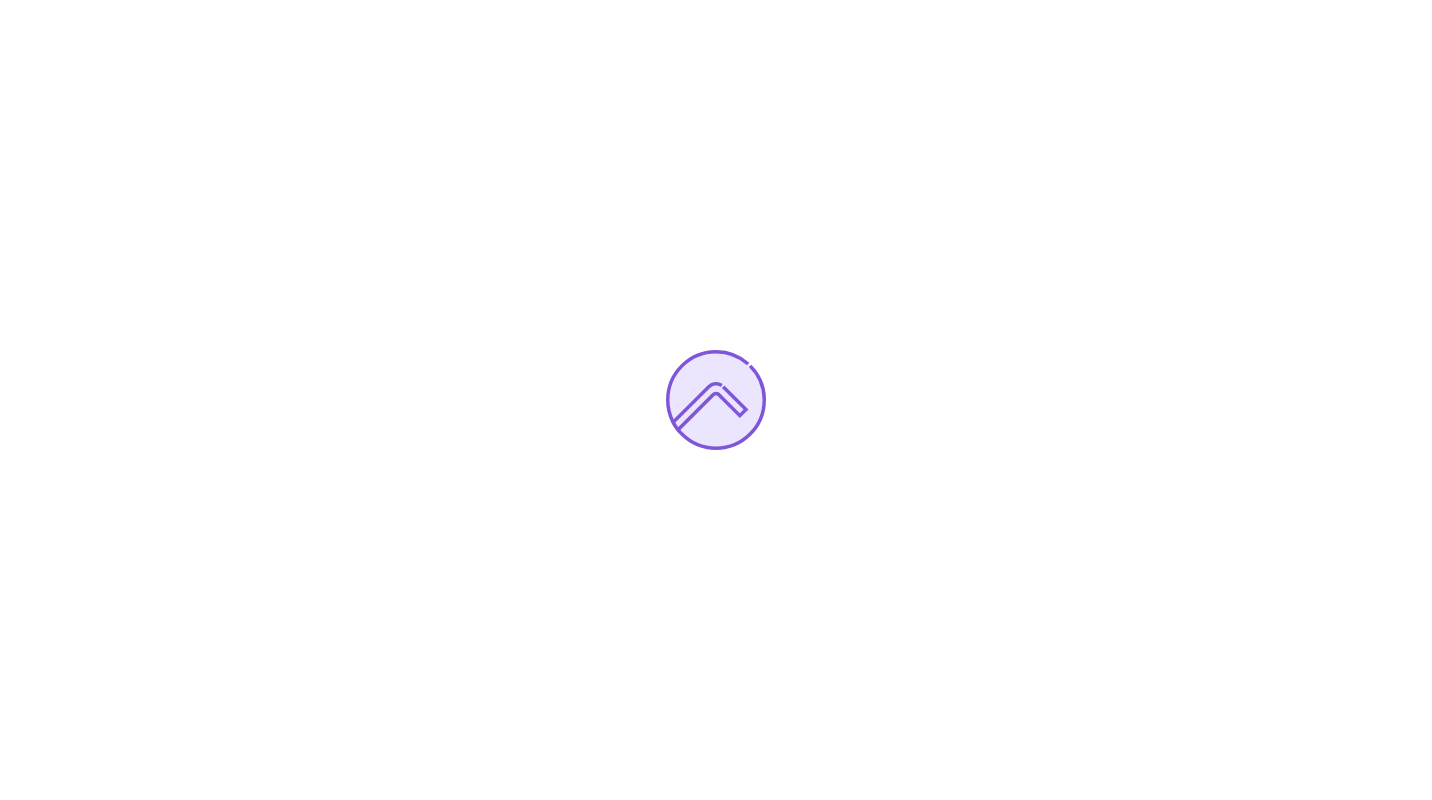 scroll, scrollTop: 0, scrollLeft: 0, axis: both 